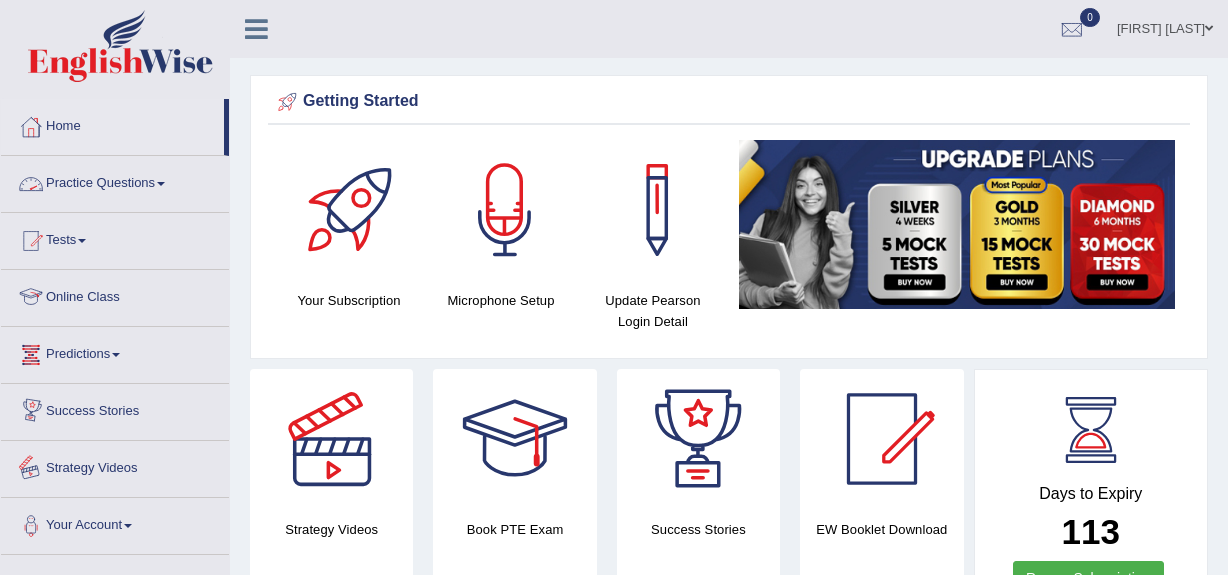 scroll, scrollTop: 0, scrollLeft: 0, axis: both 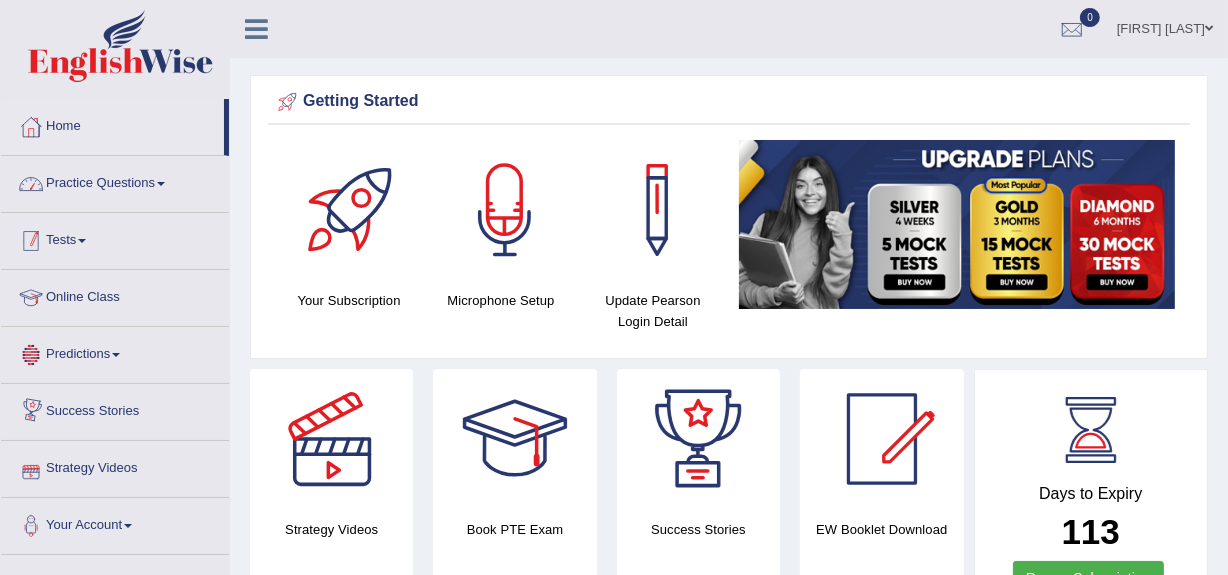 click on "Practice Questions" at bounding box center (115, 181) 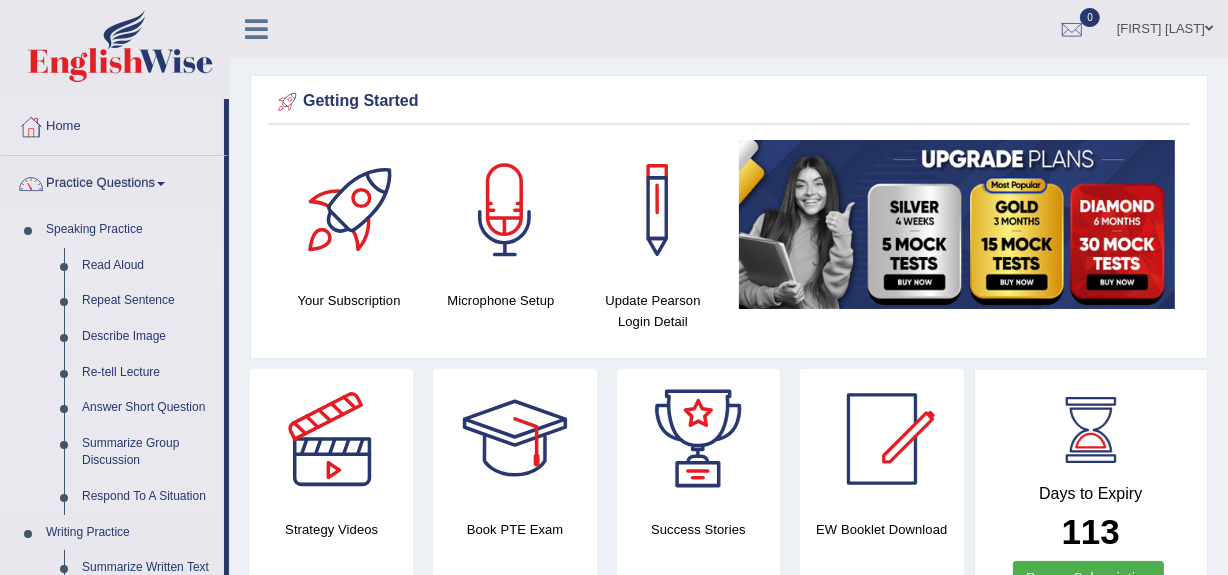 click on "Read Aloud" at bounding box center (148, 266) 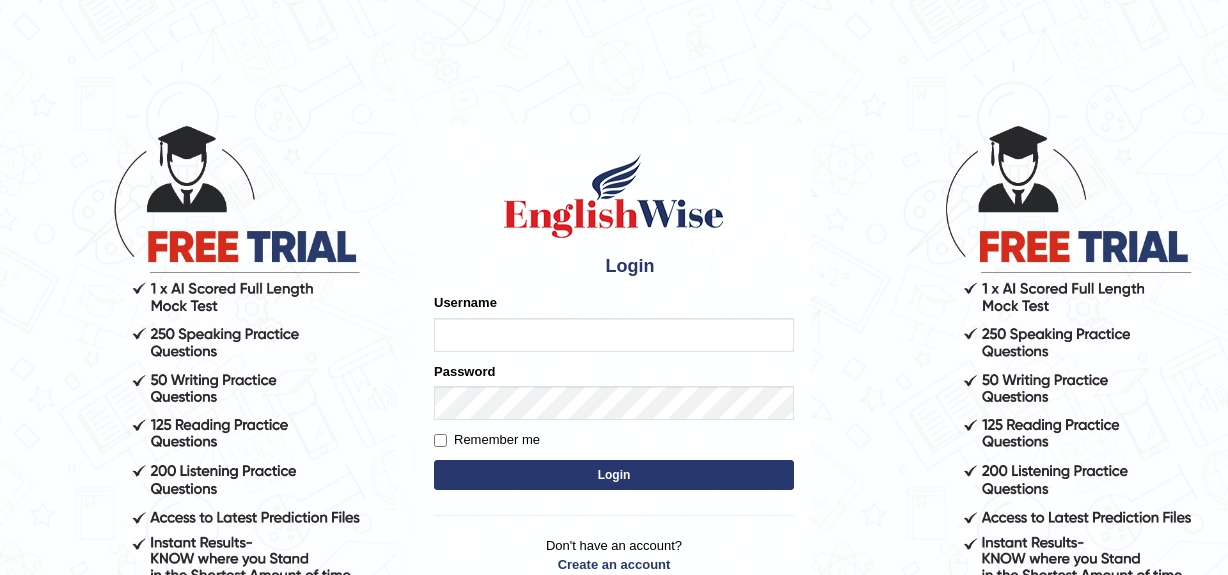 scroll, scrollTop: 0, scrollLeft: 0, axis: both 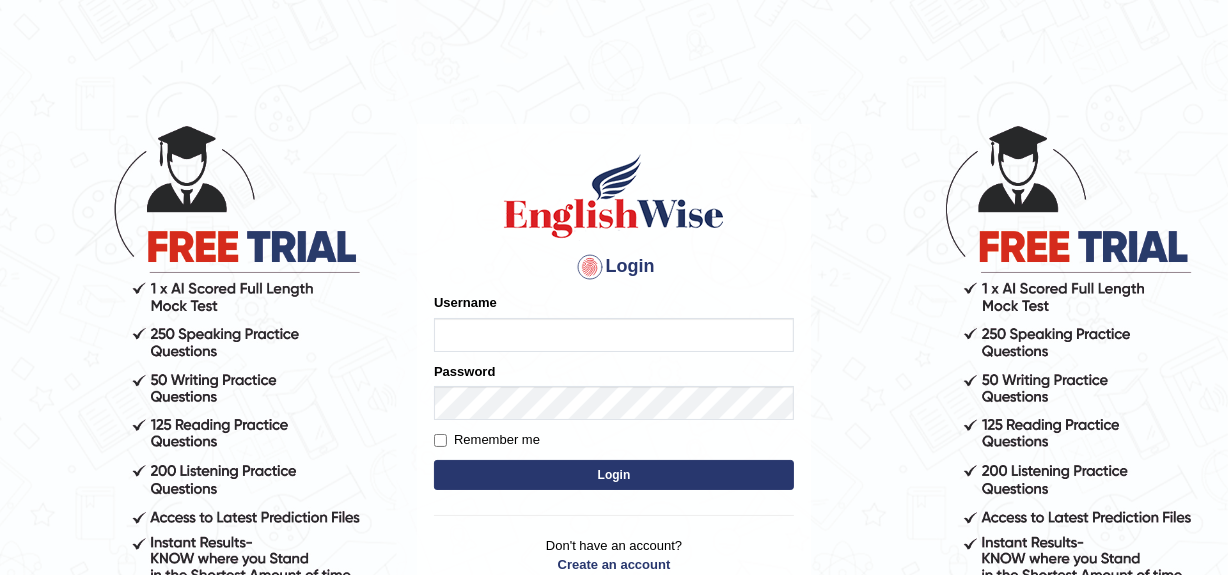 type on "YulyH" 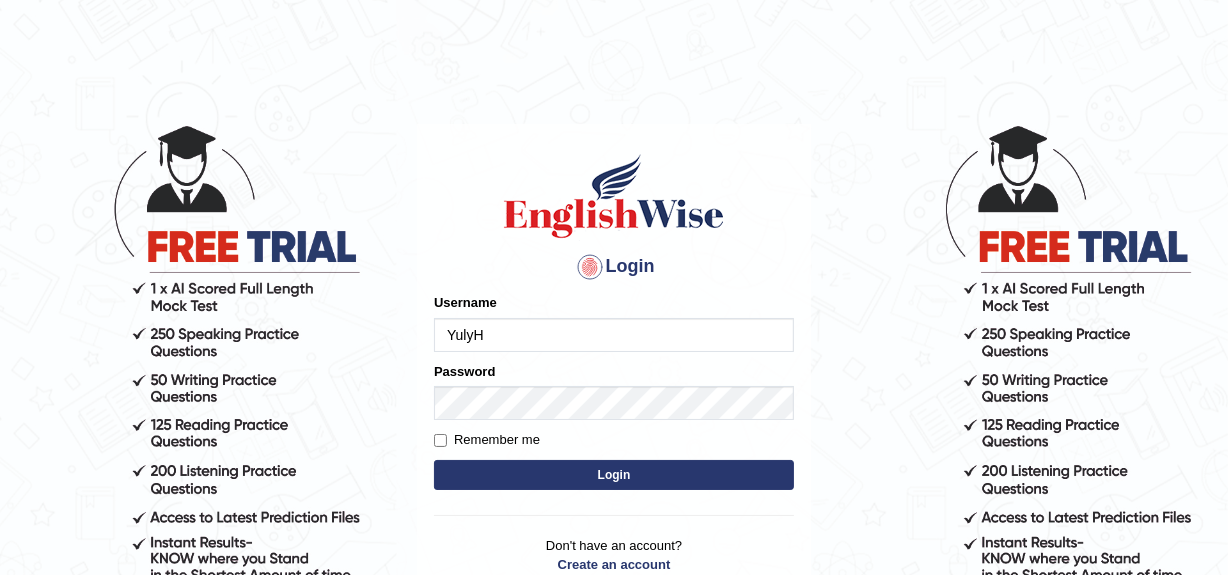 click on "Login" at bounding box center (614, 475) 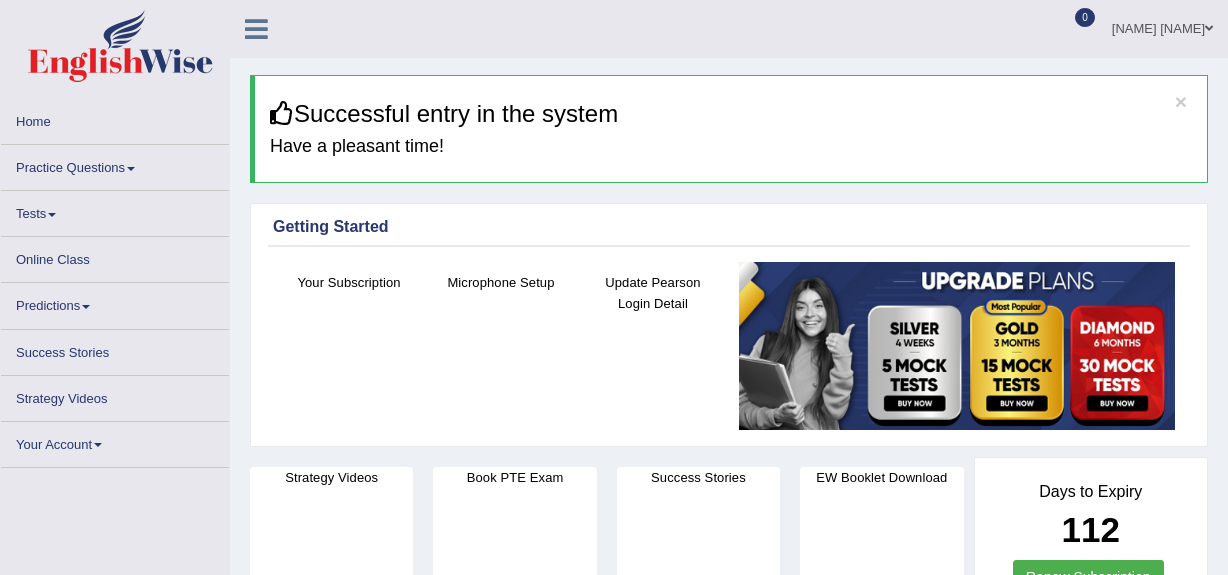 scroll, scrollTop: 0, scrollLeft: 0, axis: both 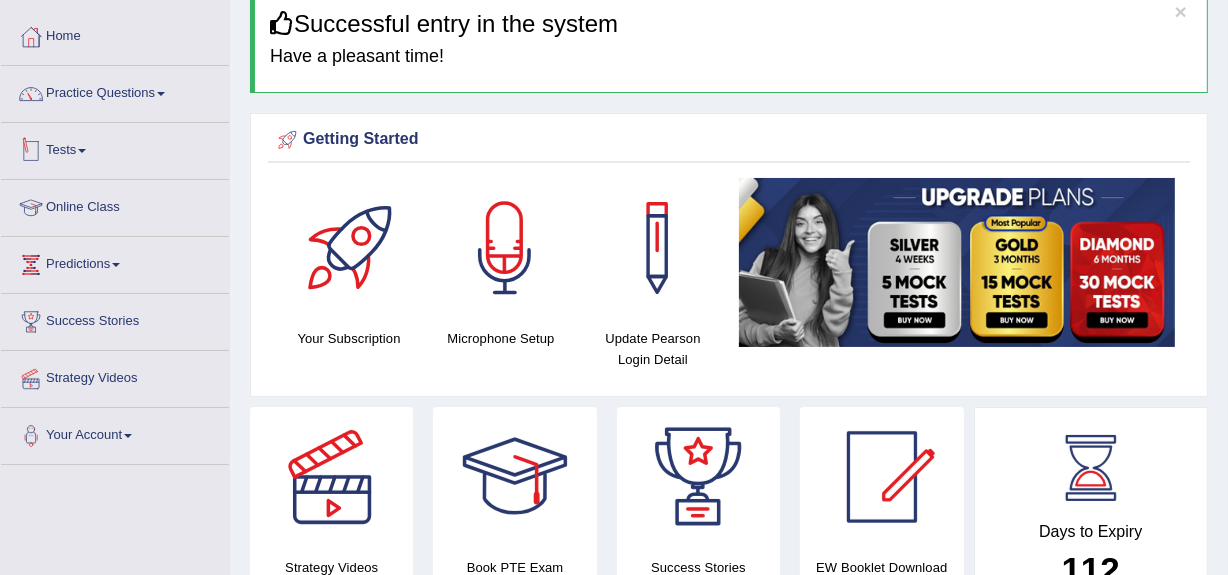 click on "Tests" at bounding box center (115, 148) 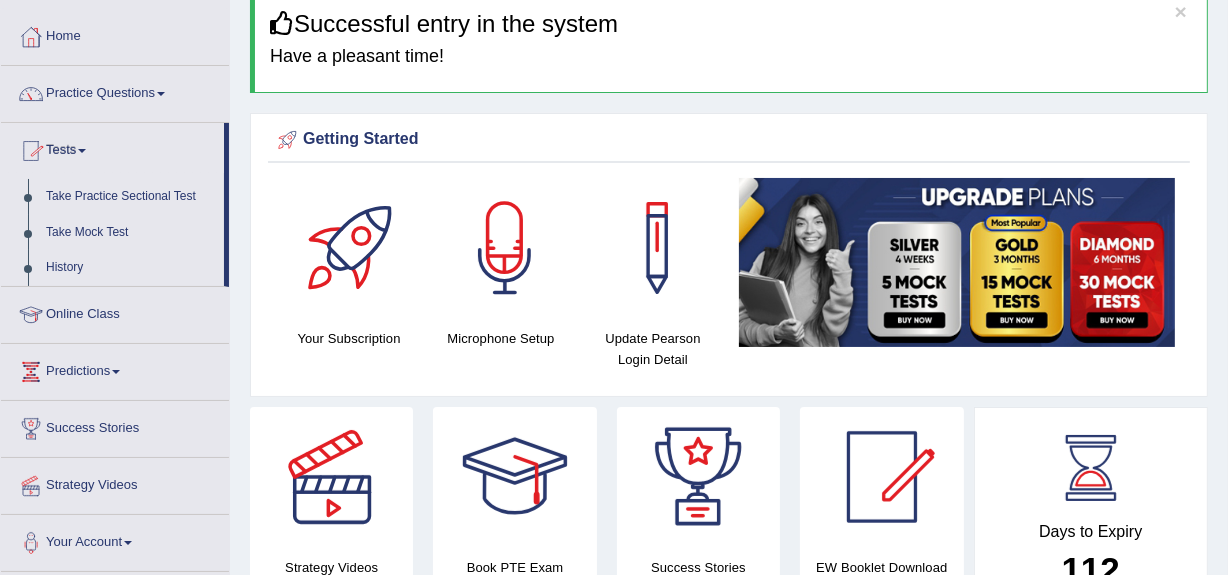 click on "Tests" at bounding box center [112, 148] 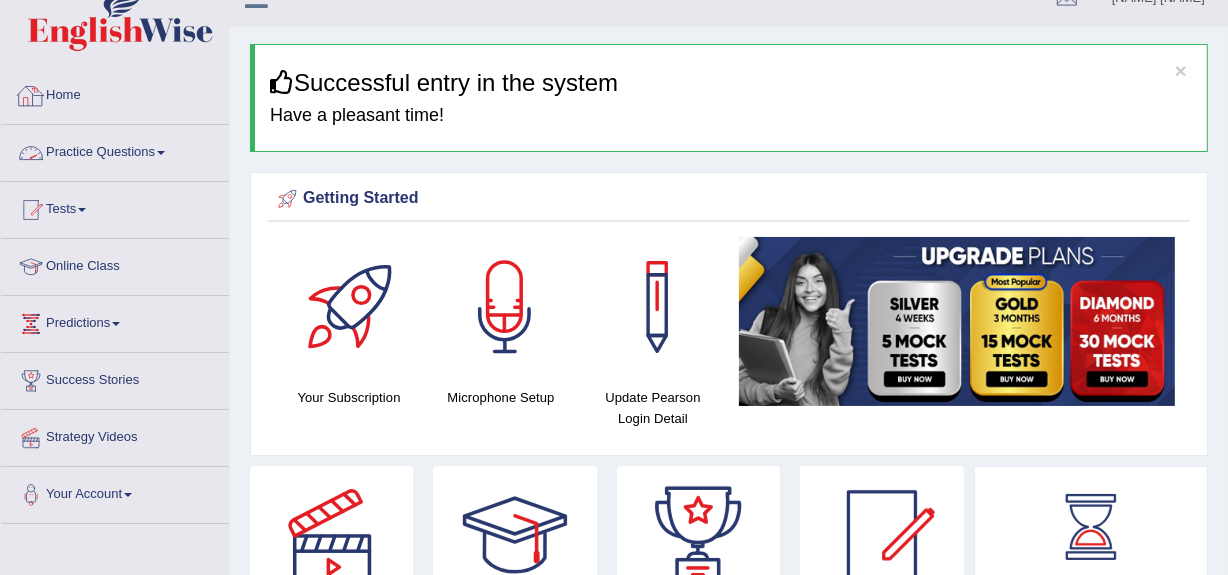 scroll, scrollTop: 0, scrollLeft: 0, axis: both 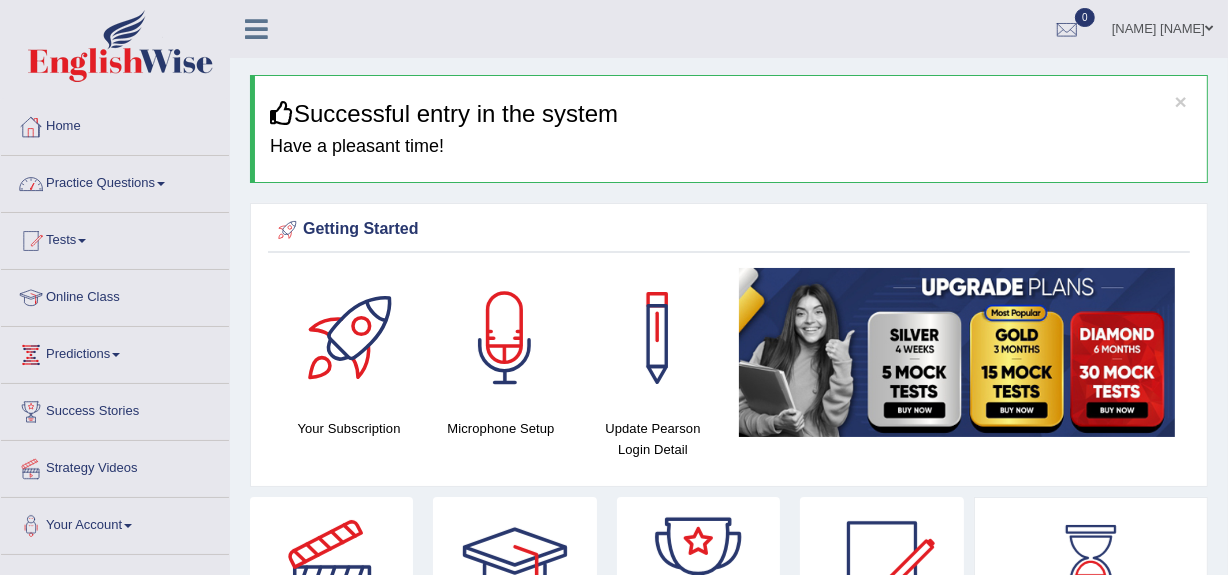 click on "Practice Questions" at bounding box center (115, 181) 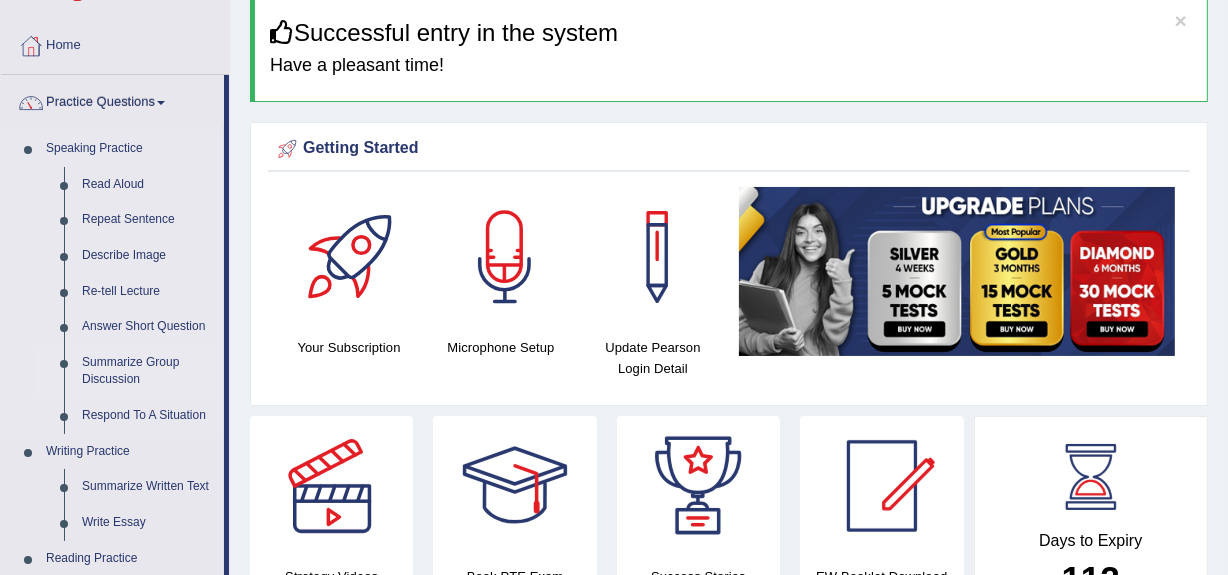 scroll, scrollTop: 181, scrollLeft: 0, axis: vertical 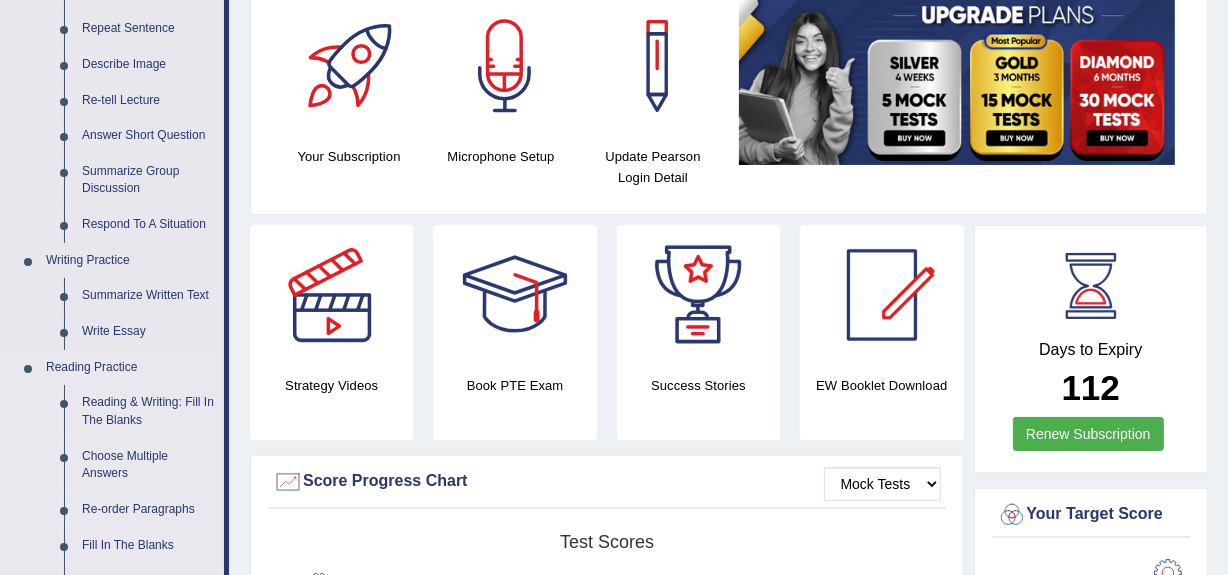 drag, startPoint x: 103, startPoint y: 324, endPoint x: 139, endPoint y: 317, distance: 36.67424 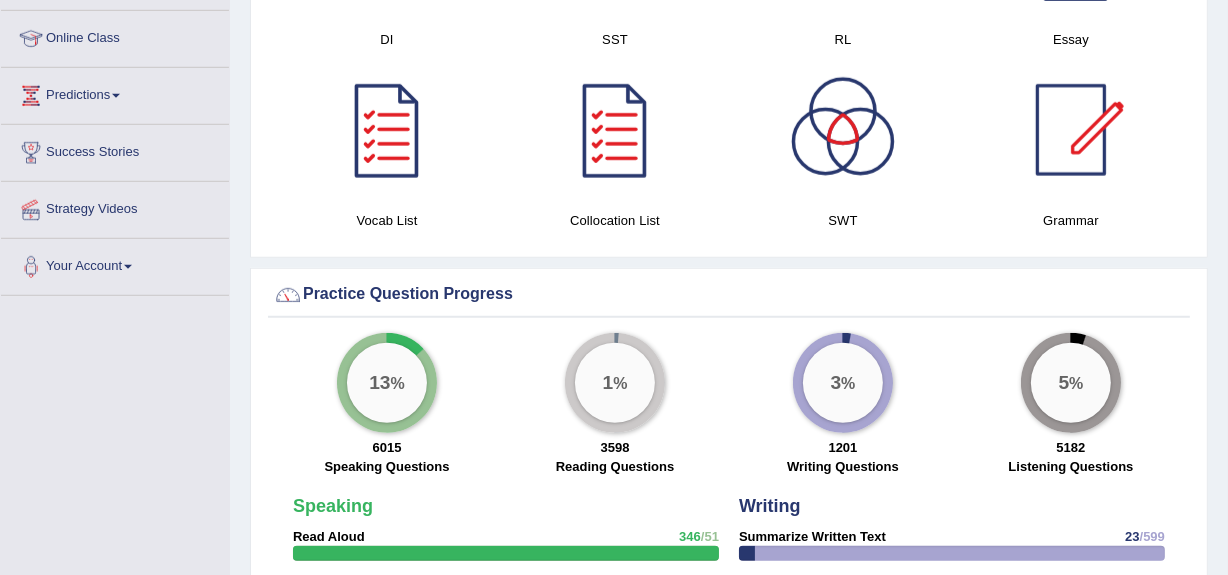 scroll, scrollTop: 1305, scrollLeft: 0, axis: vertical 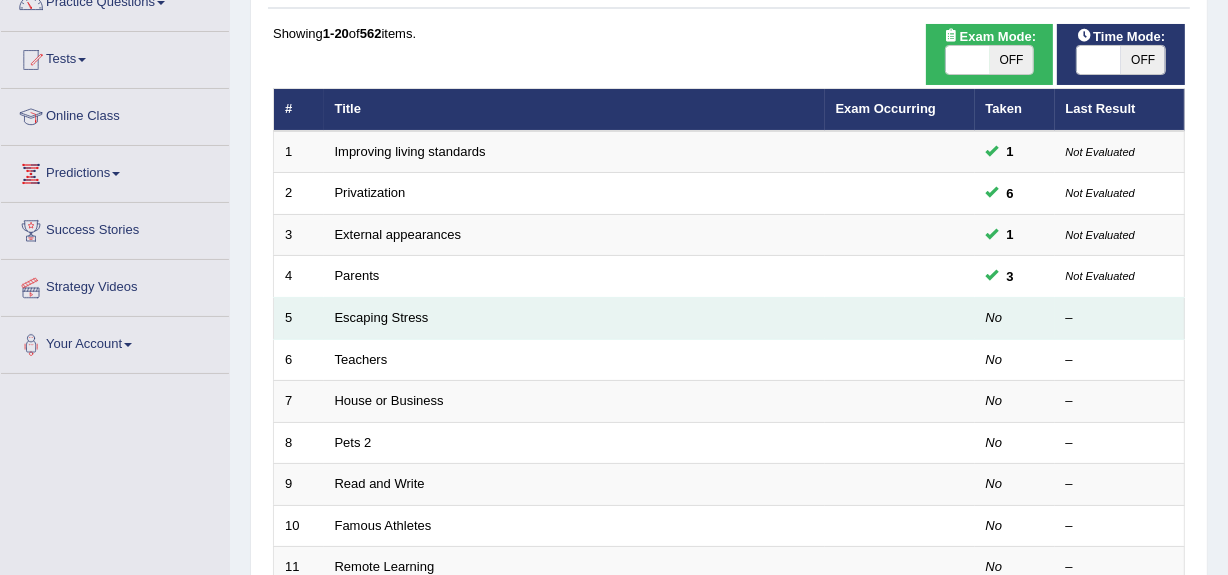 click on "Escaping Stress" at bounding box center (574, 319) 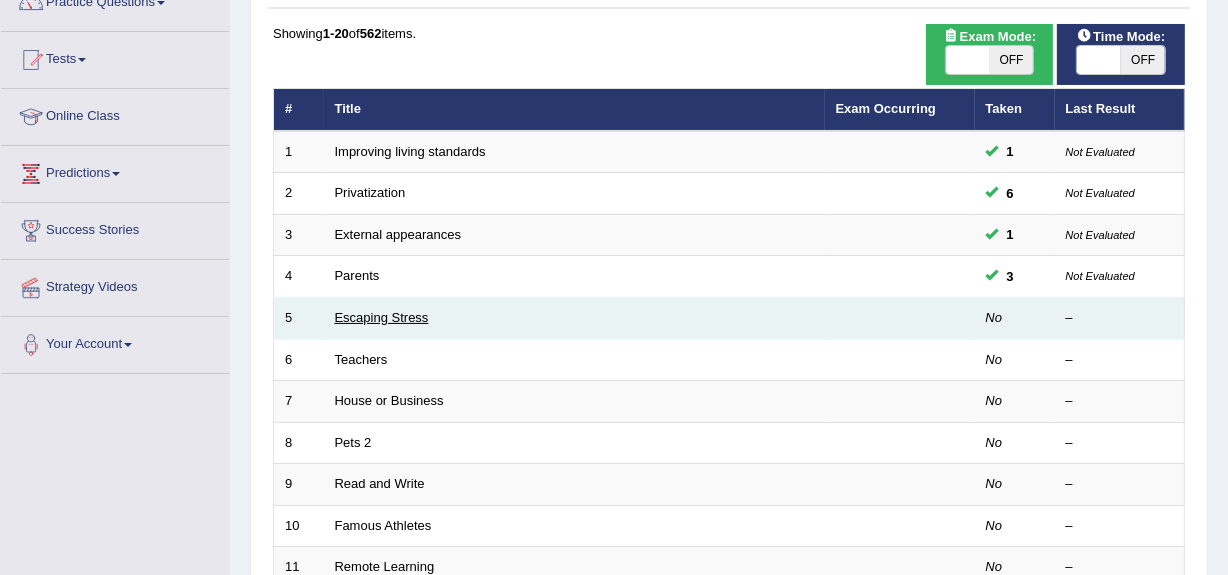 click on "Escaping Stress" at bounding box center (382, 317) 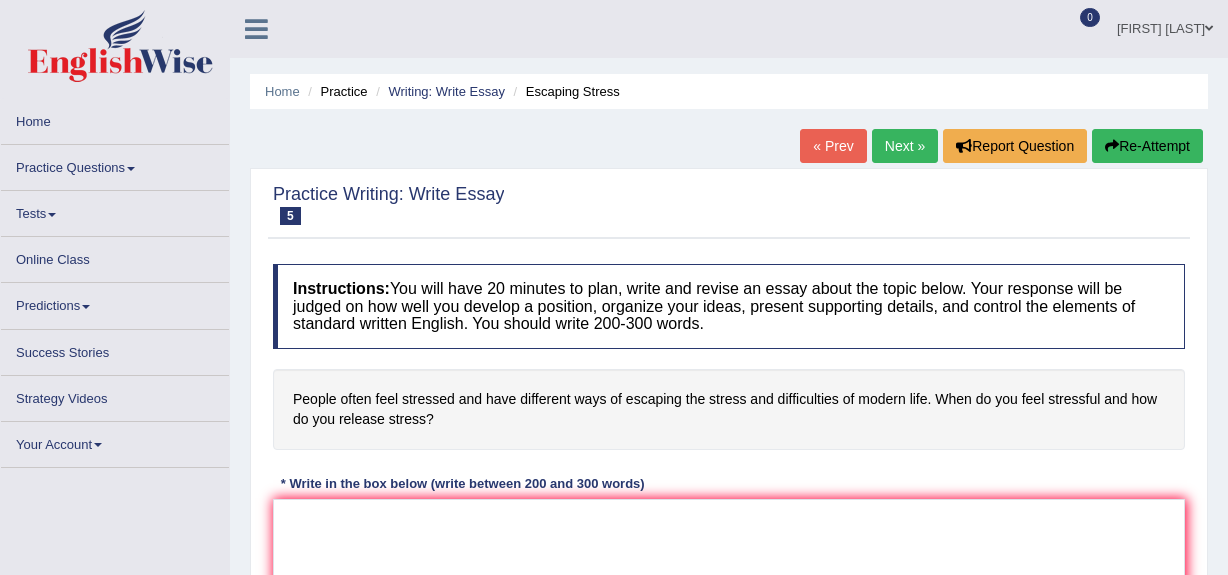 scroll, scrollTop: 34, scrollLeft: 0, axis: vertical 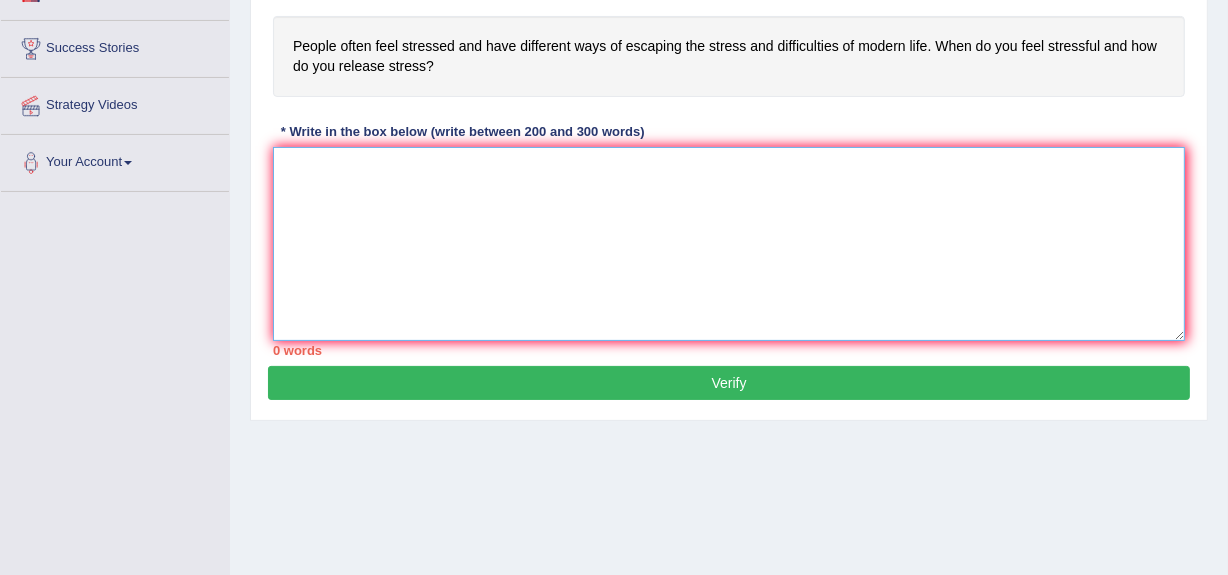 click at bounding box center (729, 244) 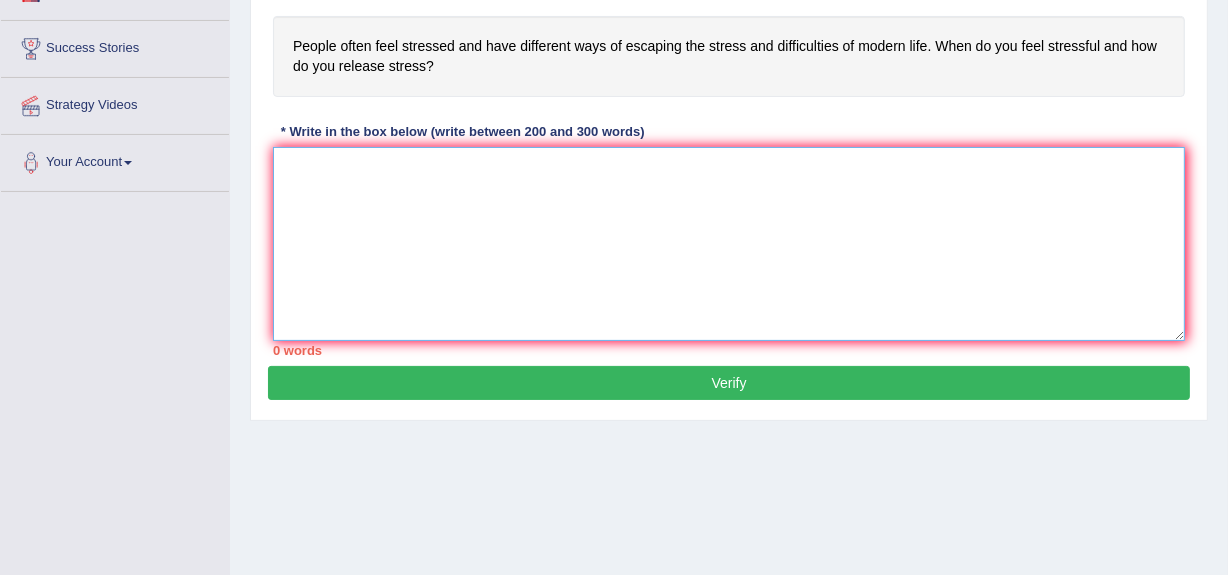 click at bounding box center (729, 244) 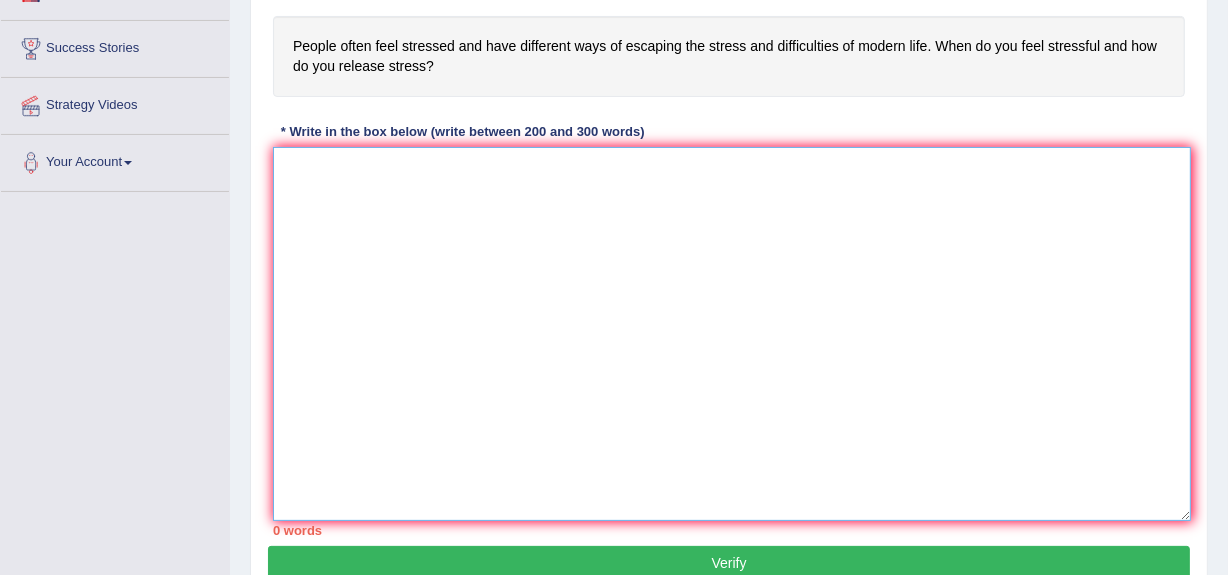 drag, startPoint x: 1180, startPoint y: 331, endPoint x: 1186, endPoint y: 512, distance: 181.09943 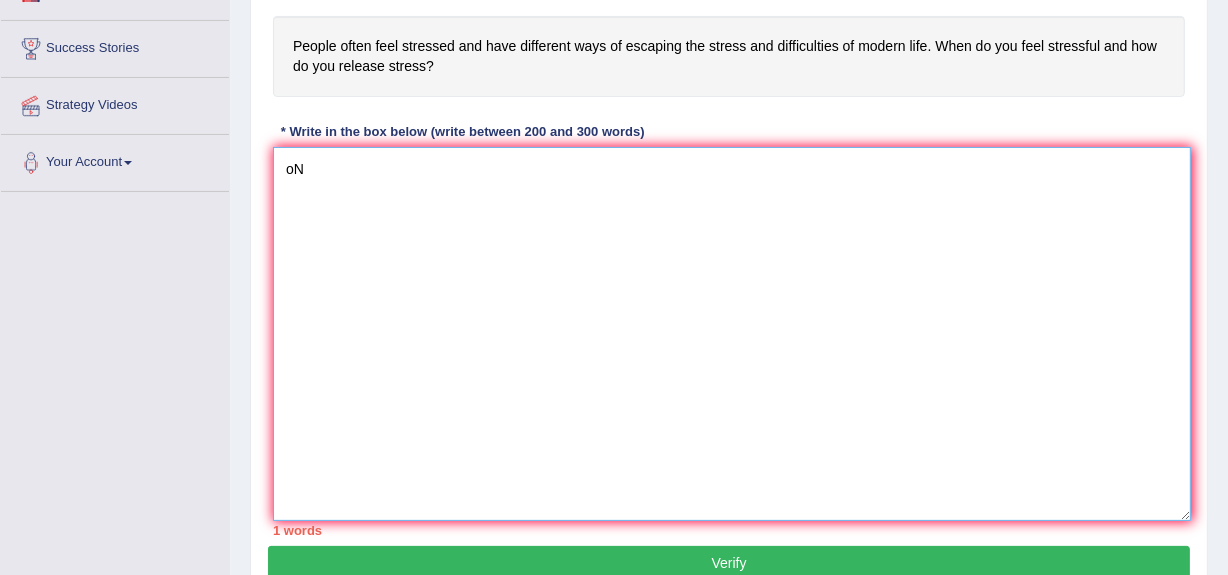 type on "o" 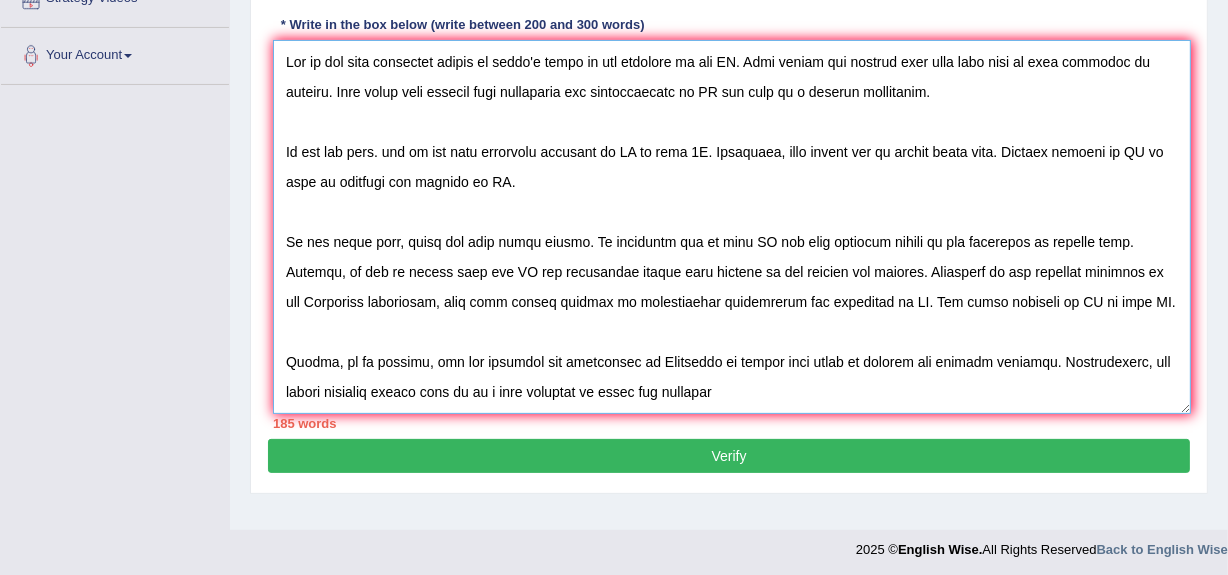 scroll, scrollTop: 474, scrollLeft: 0, axis: vertical 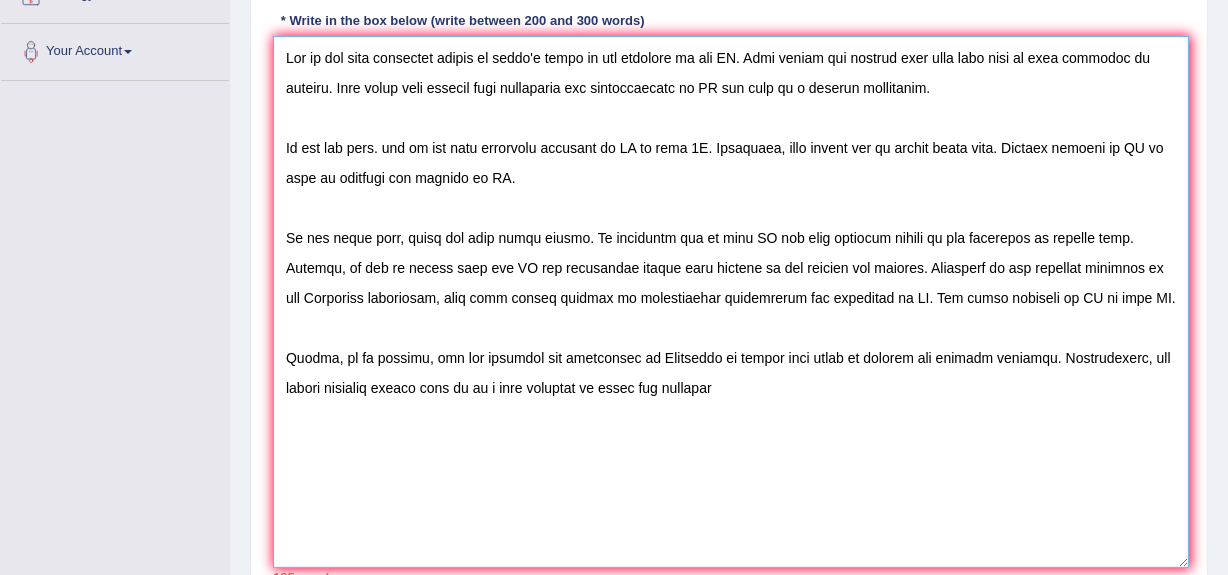 drag, startPoint x: 1189, startPoint y: 403, endPoint x: 1187, endPoint y: 563, distance: 160.0125 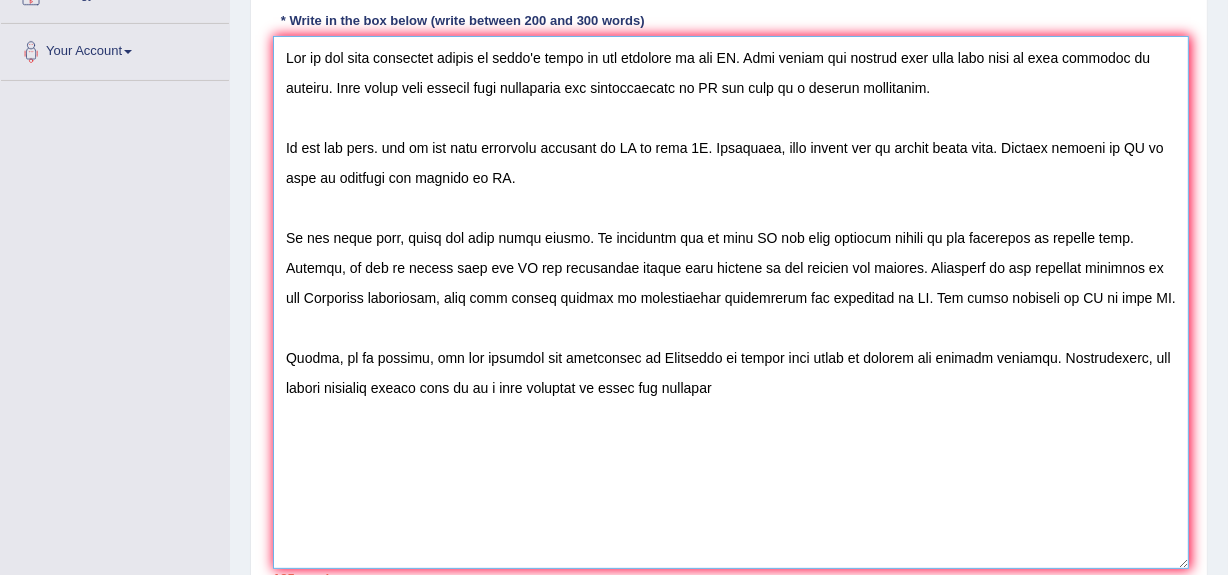 drag, startPoint x: 772, startPoint y: 398, endPoint x: 785, endPoint y: 392, distance: 14.3178215 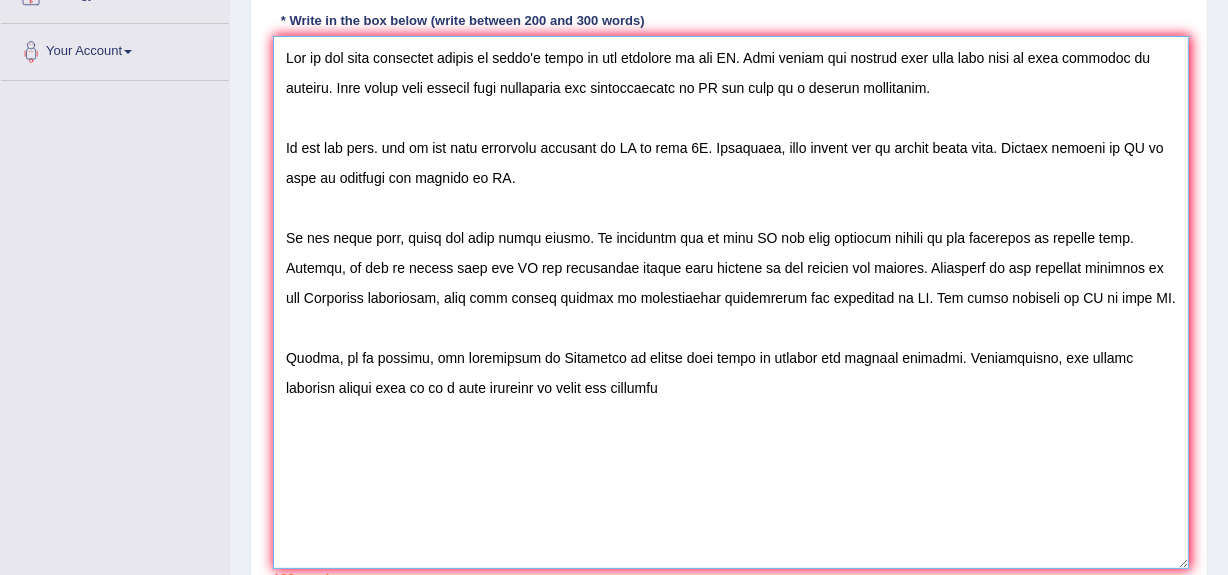 click at bounding box center [731, 302] 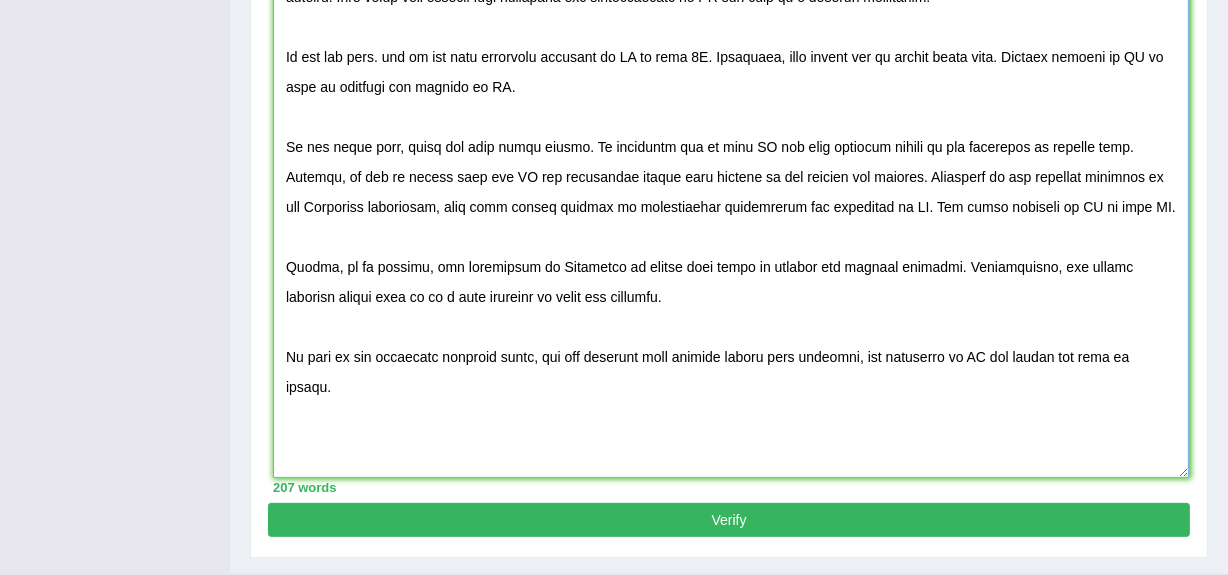 click at bounding box center (731, 211) 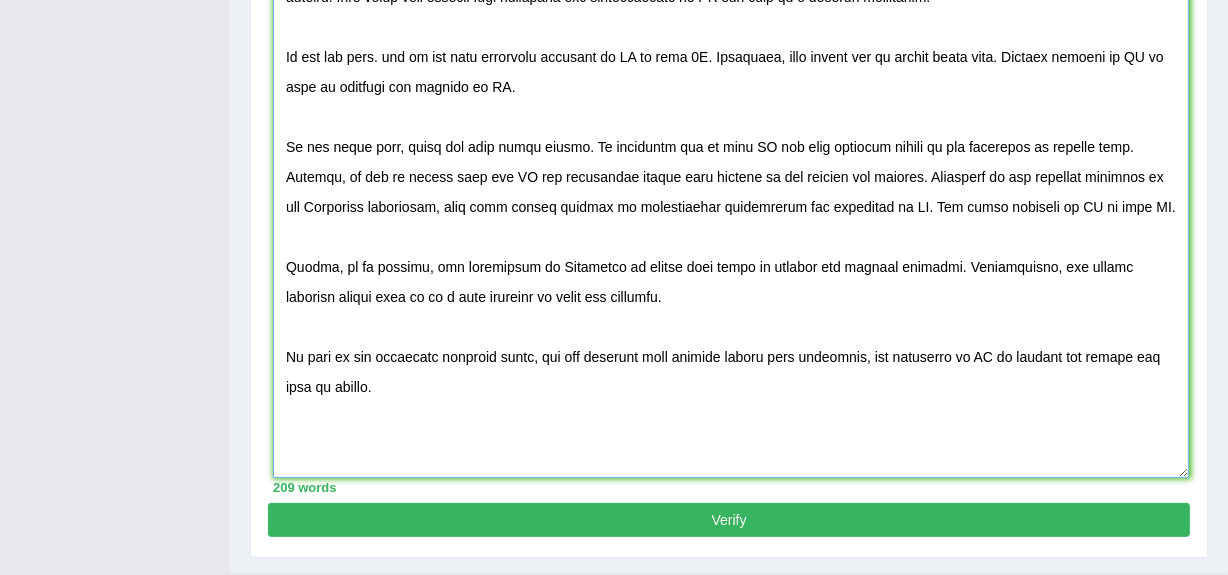 scroll, scrollTop: 474, scrollLeft: 0, axis: vertical 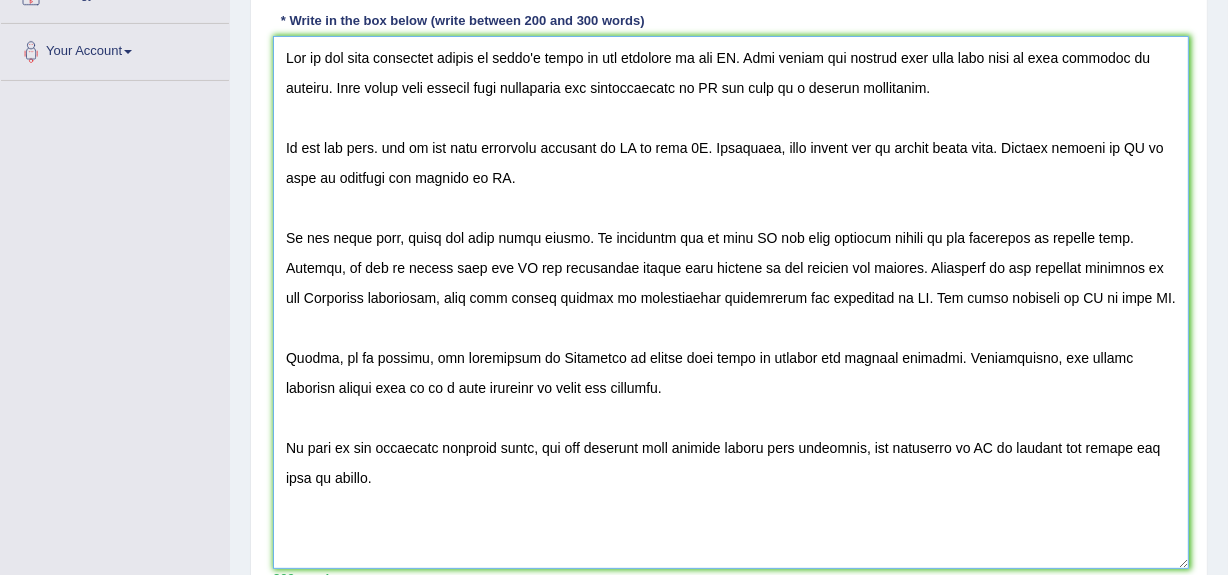 type on "One of the most important trends of today's world is the increase in how TN. Many people are worried that this will lead to many problems in society. This essay will discuss both advantages and disadvantages of TN and lead to a logical conclusion.
On the one hand. one of the most important benefits of TN is that 1B. Therefore, many people are in favour about this. Another benefit of TN is that it enhances the quality of NW.
On the other hand, there are some other points. An important one is that TN has some negative impact on the community in various ways. Firstly, it can be argued that the TN can negatively impact many sectors of the economy and finance. According to the research conducte by the [COUNTRY] government, more than thirty percent of participants acnowledged the drawbacks of TN. One other negative of TN is that MO.
Lastly, in my opinion, the government of [COUNTRY] is taking some steps to educate the parties involved. Subsequently, the people involved should come up to a good solution to av..." 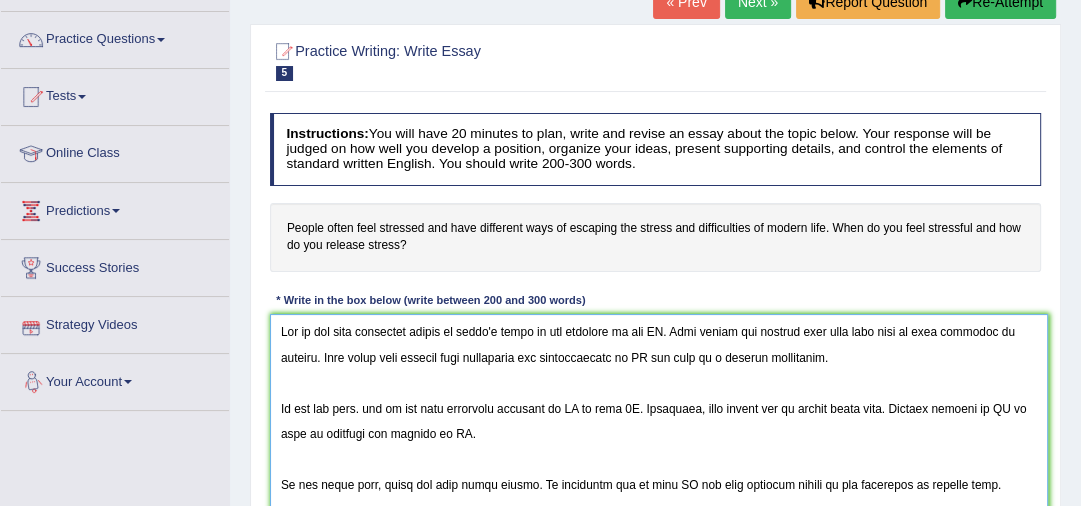 scroll, scrollTop: 144, scrollLeft: 0, axis: vertical 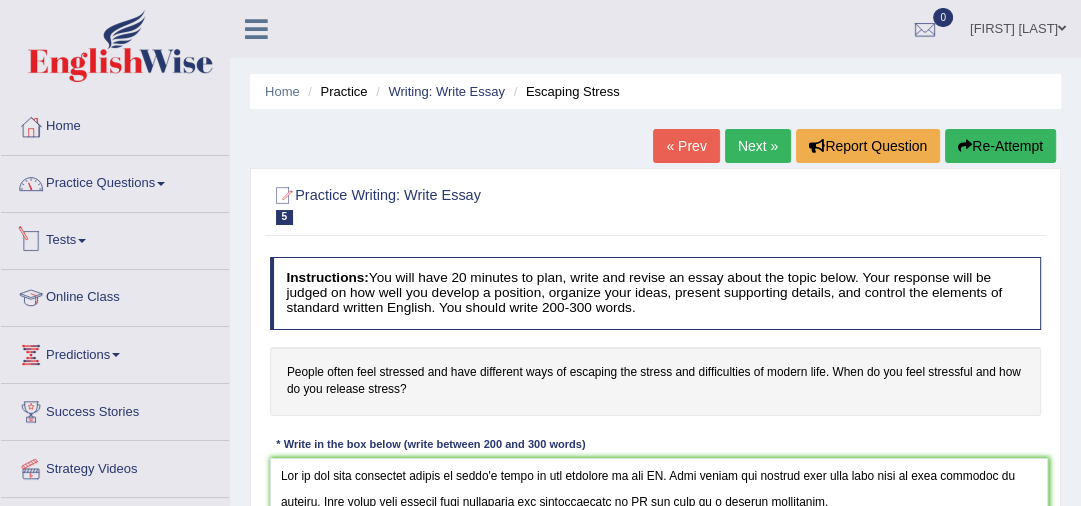 click on "Practice Questions" at bounding box center (115, 181) 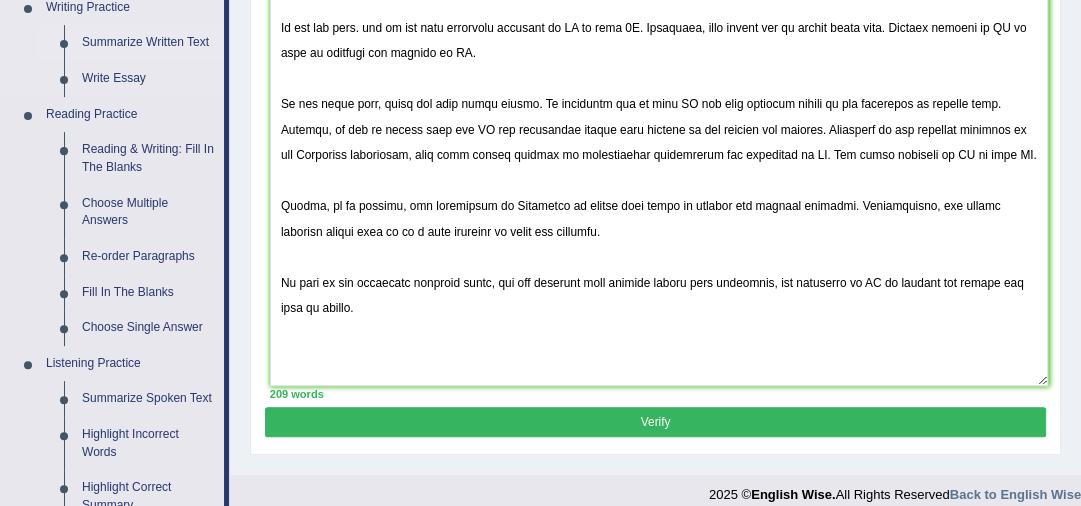 scroll, scrollTop: 560, scrollLeft: 0, axis: vertical 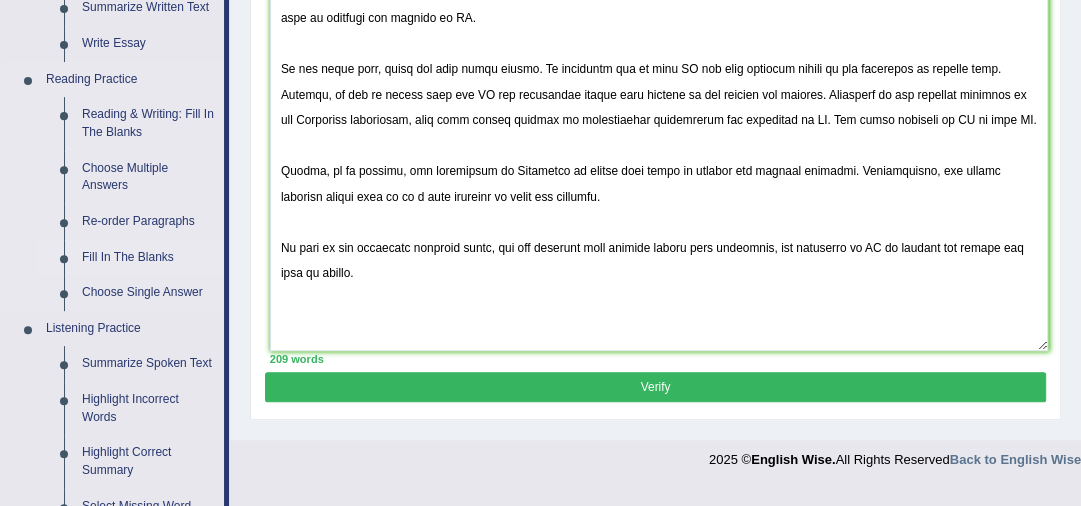 click on "Fill In The Blanks" at bounding box center [148, 258] 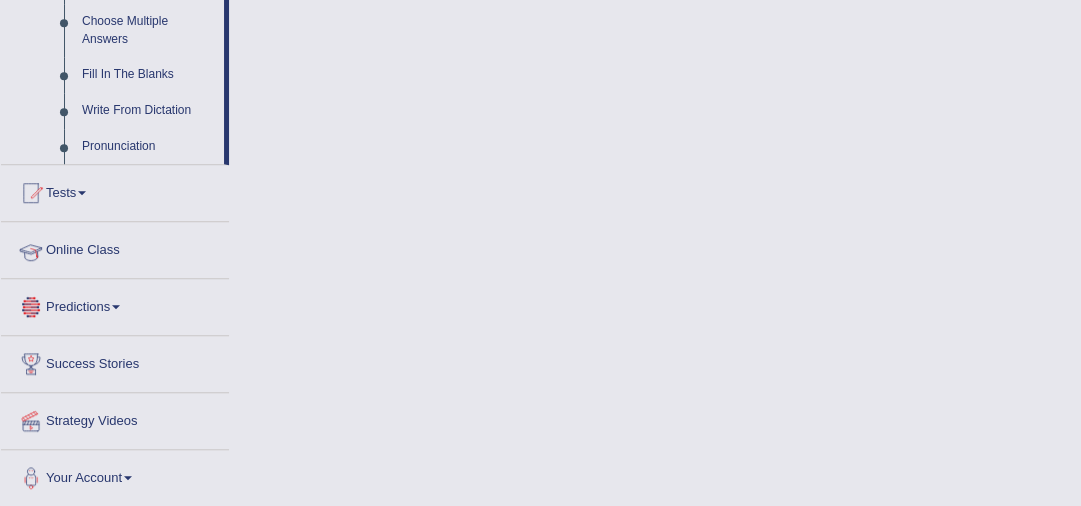 scroll, scrollTop: 1036, scrollLeft: 0, axis: vertical 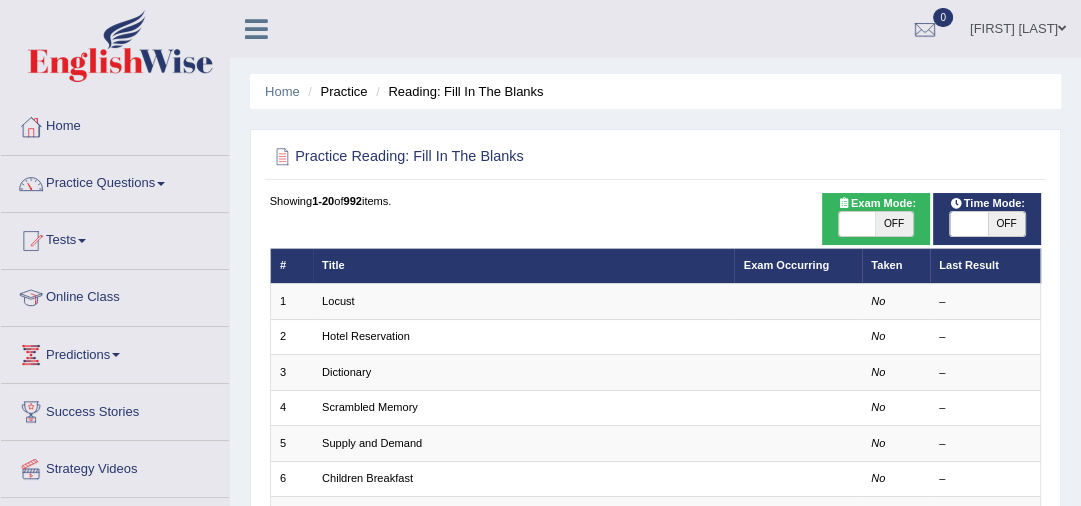 click at bounding box center [968, 224] 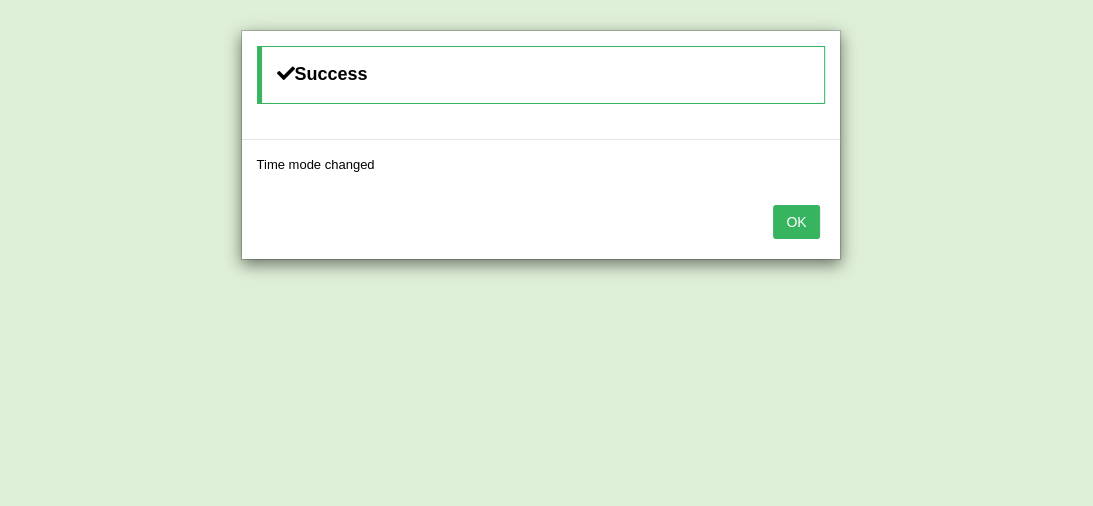 click on "OK" at bounding box center (796, 222) 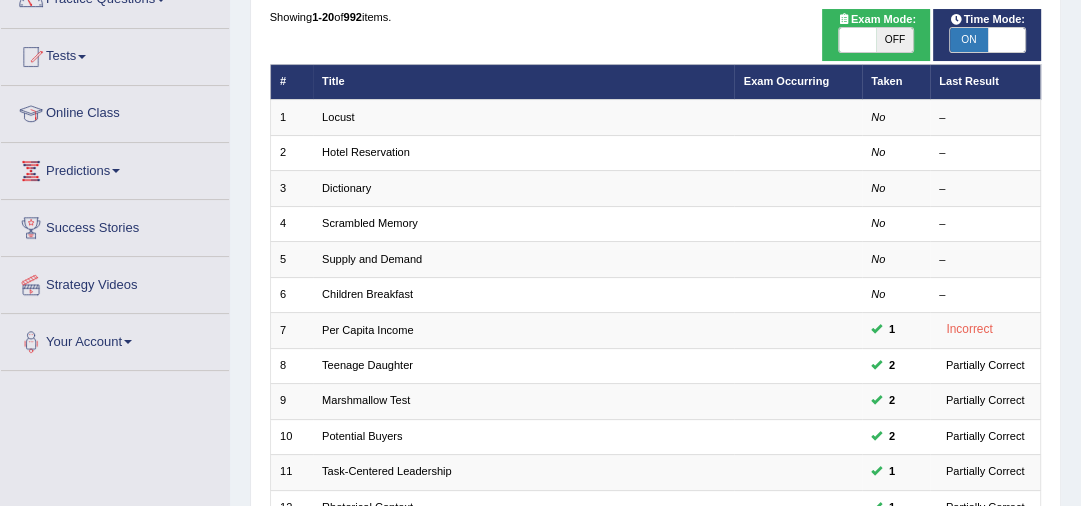 scroll, scrollTop: 160, scrollLeft: 0, axis: vertical 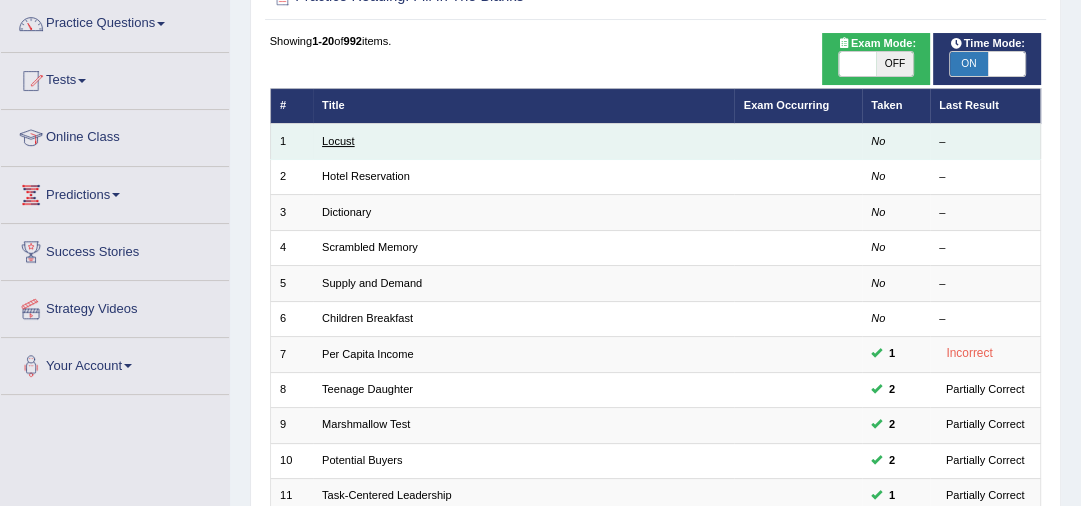 click on "Locust" at bounding box center [338, 141] 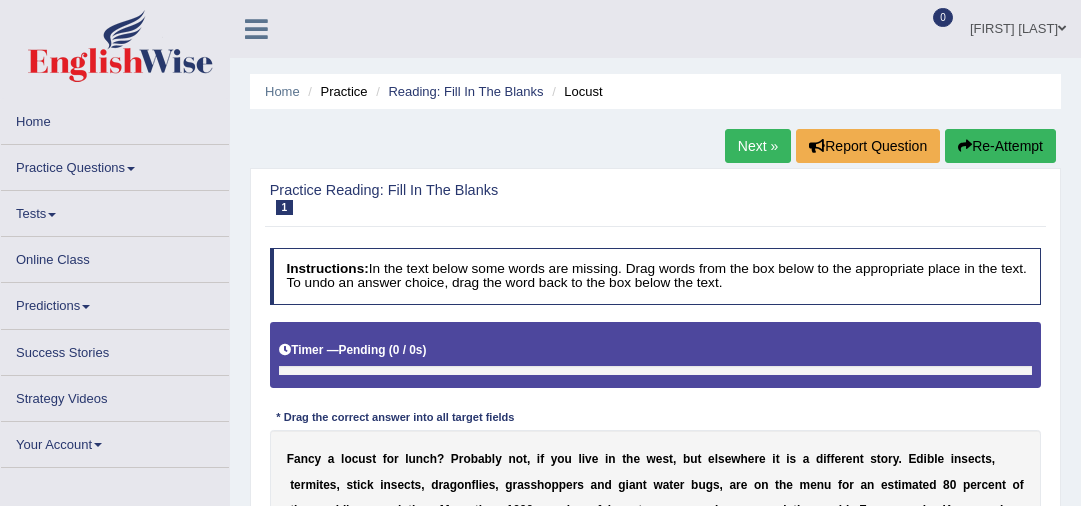 scroll, scrollTop: 0, scrollLeft: 0, axis: both 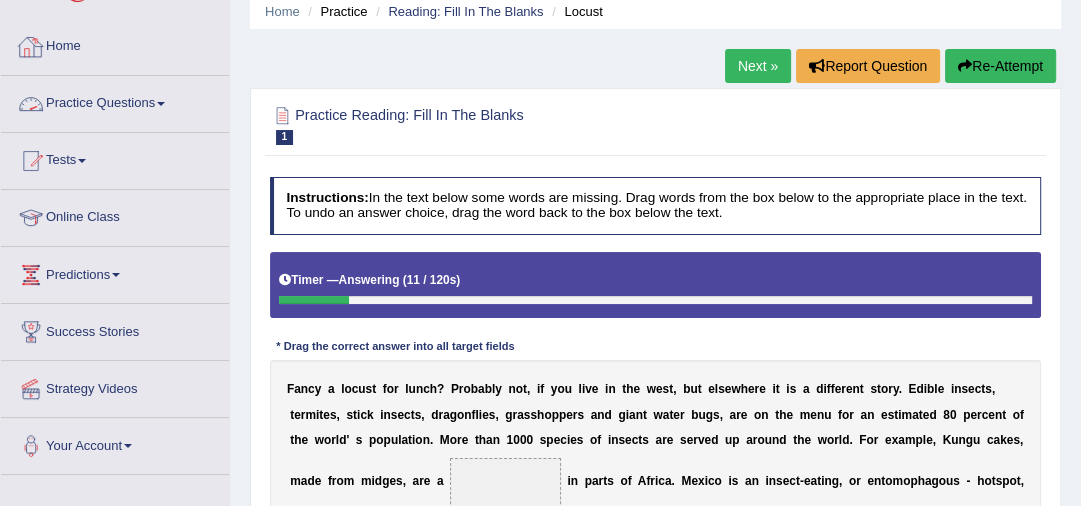 click on "Practice Questions" at bounding box center [115, 101] 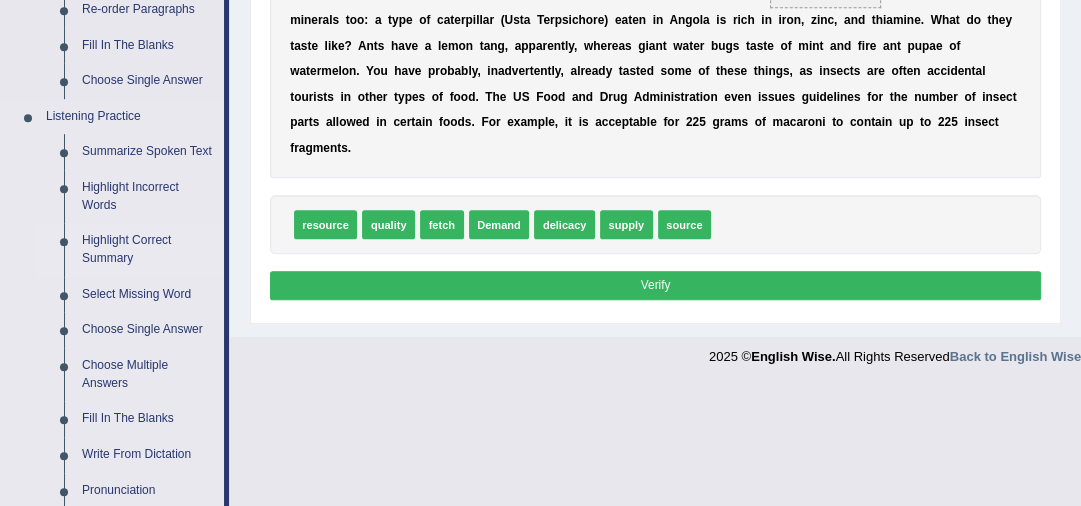 scroll, scrollTop: 800, scrollLeft: 0, axis: vertical 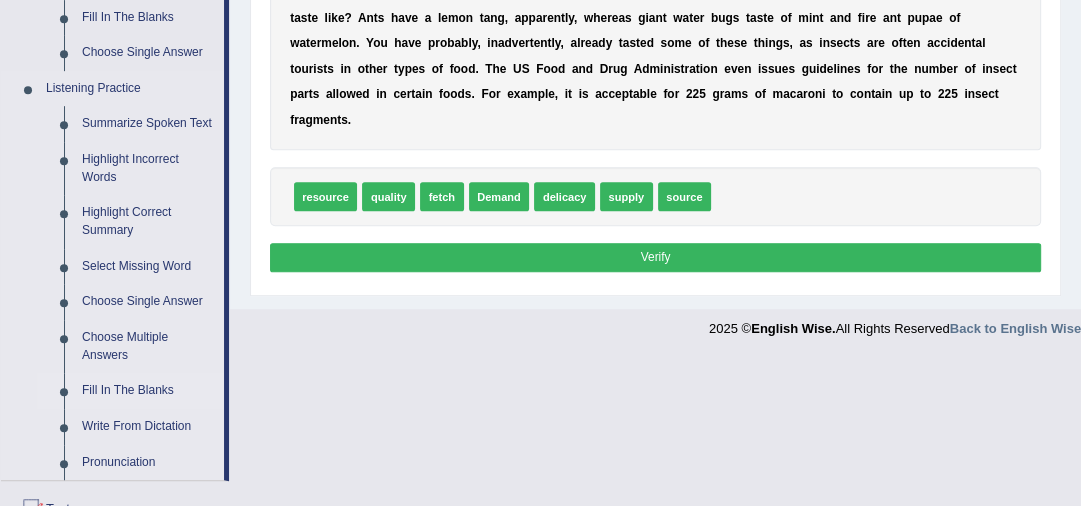 click on "Fill In The Blanks" at bounding box center (148, 391) 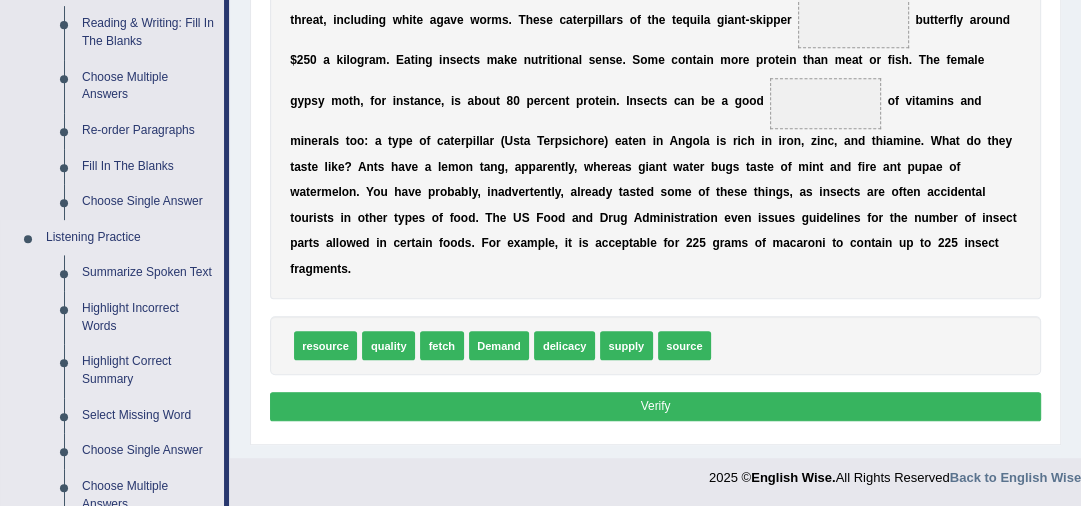scroll, scrollTop: 1044, scrollLeft: 0, axis: vertical 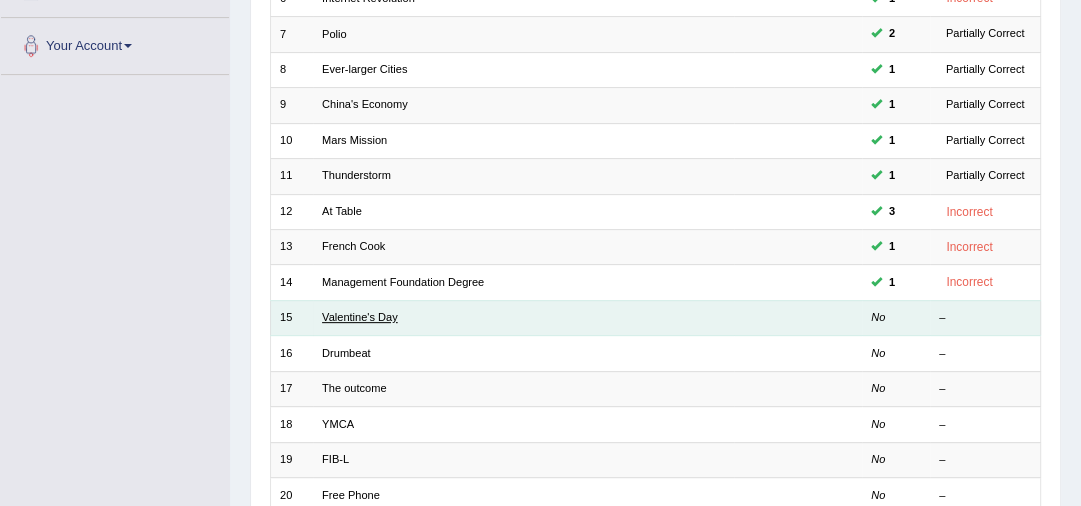 click on "Valentine's Day" at bounding box center (360, 317) 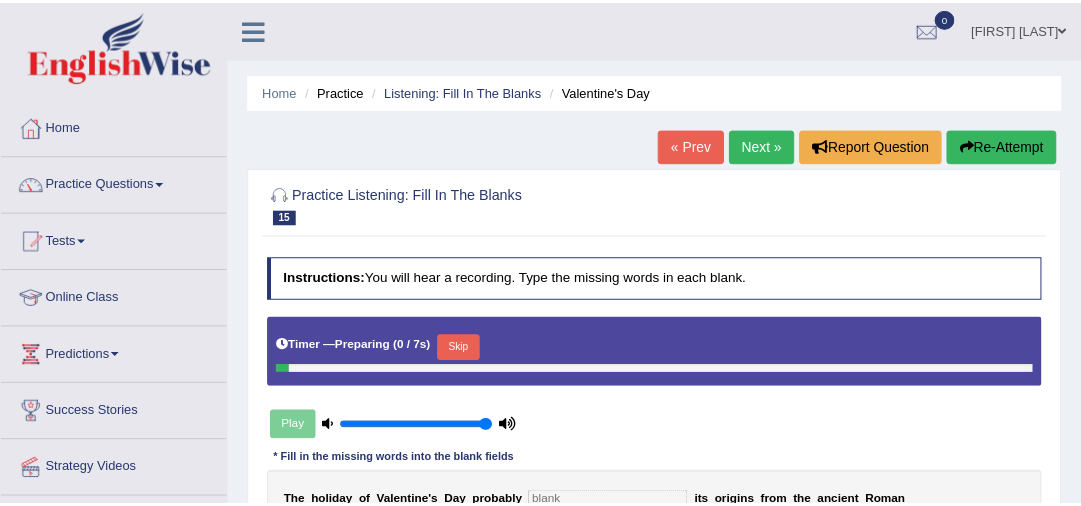 scroll, scrollTop: 0, scrollLeft: 0, axis: both 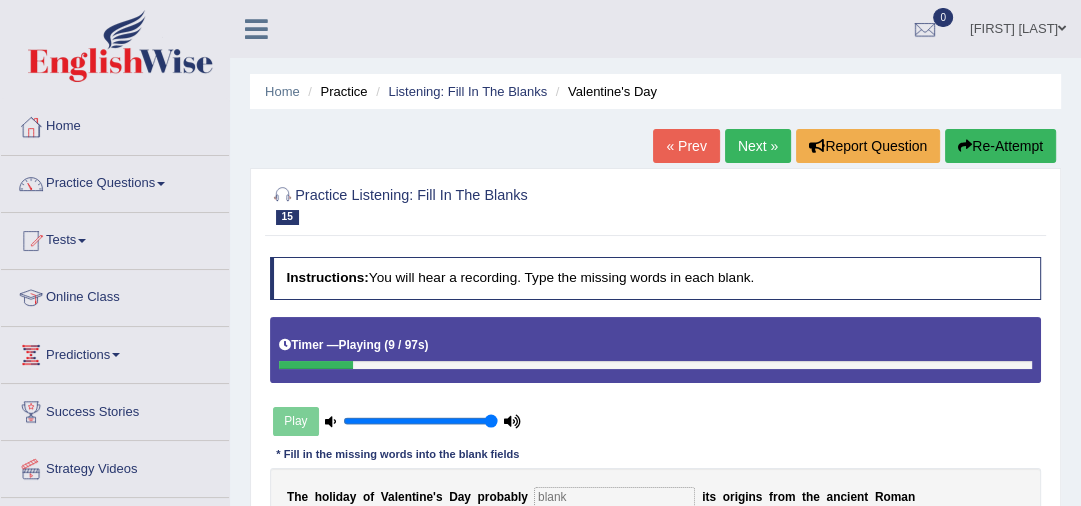 click on "Re-Attempt" at bounding box center (1000, 146) 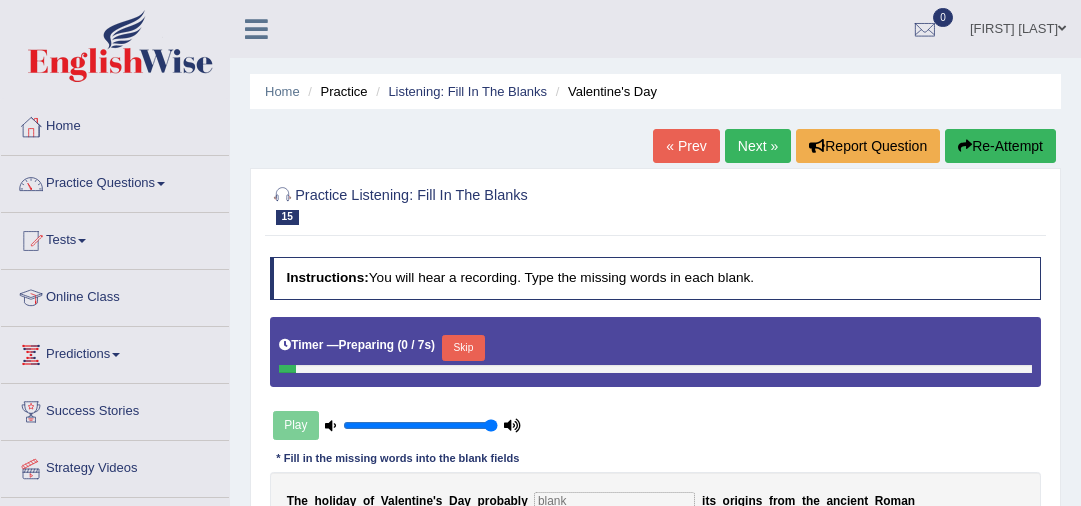 scroll, scrollTop: 0, scrollLeft: 0, axis: both 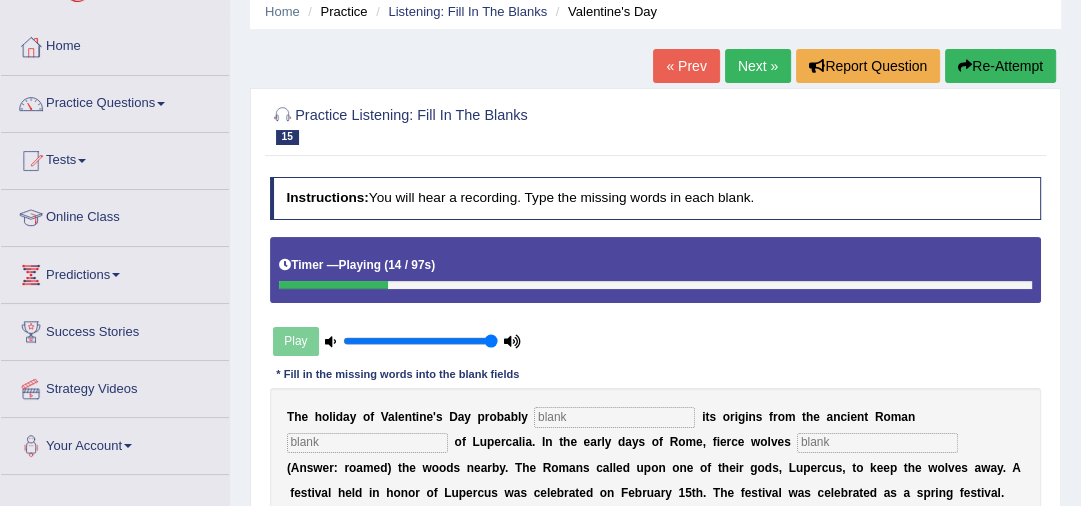 click on "Re-Attempt" at bounding box center (1000, 66) 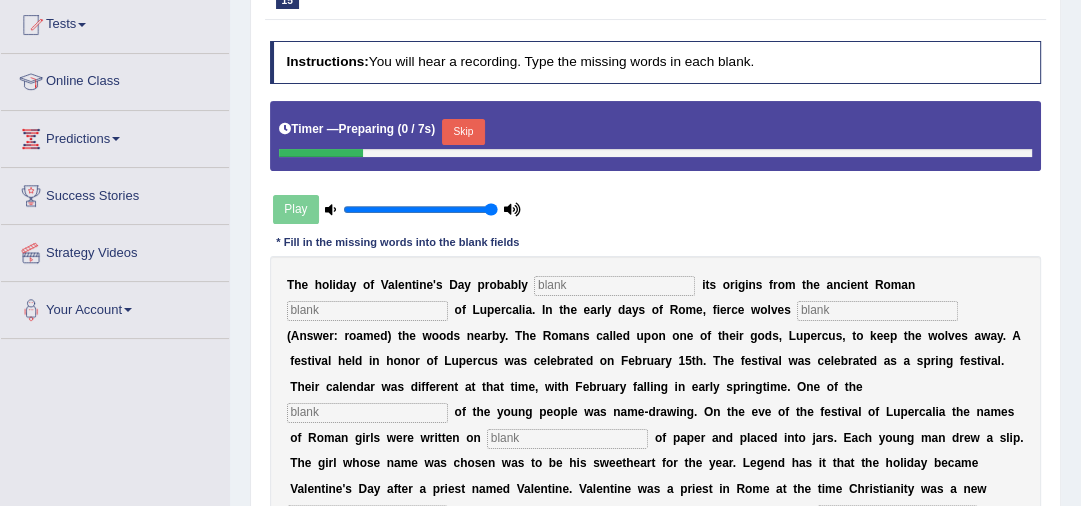 scroll, scrollTop: 400, scrollLeft: 0, axis: vertical 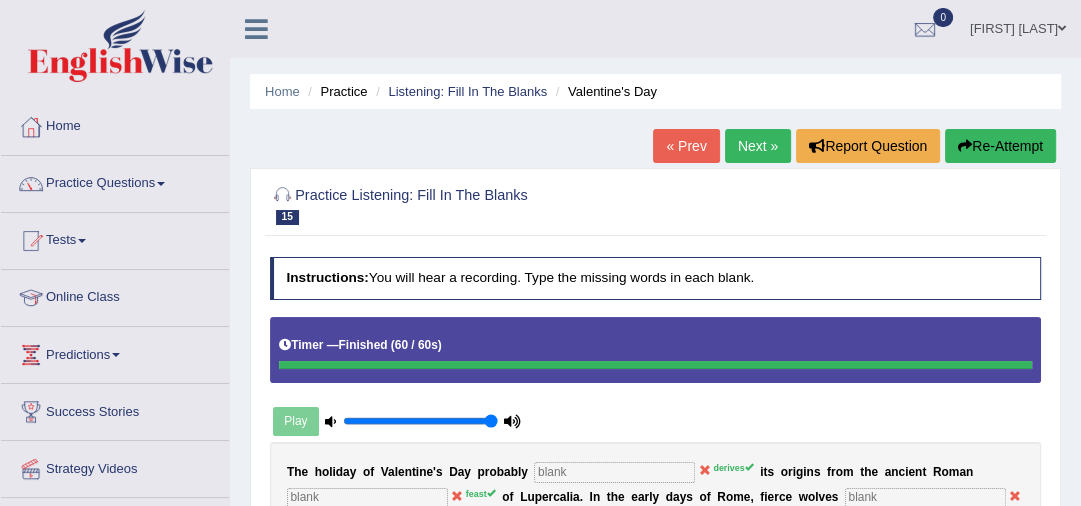 click on "Re-Attempt" at bounding box center (1000, 146) 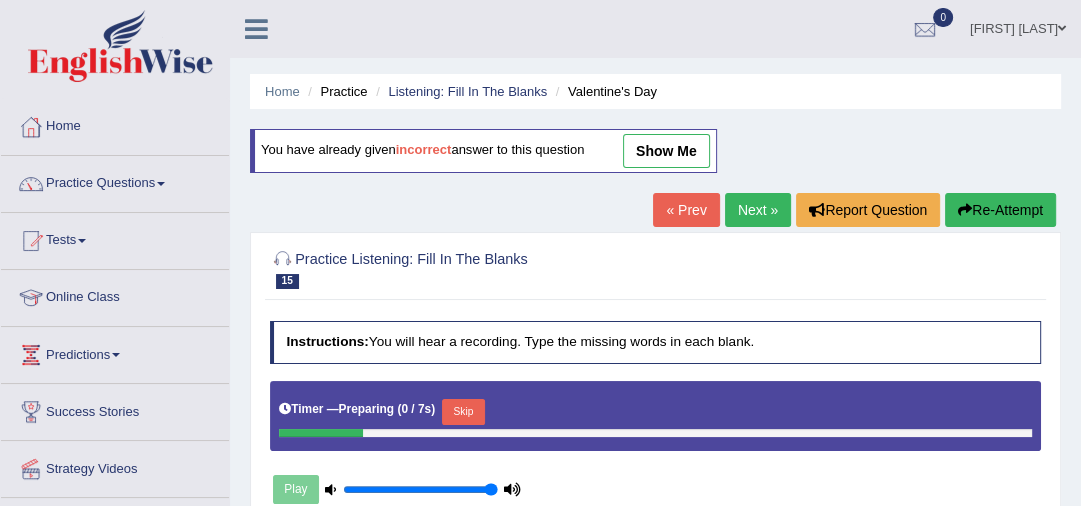 scroll, scrollTop: 240, scrollLeft: 0, axis: vertical 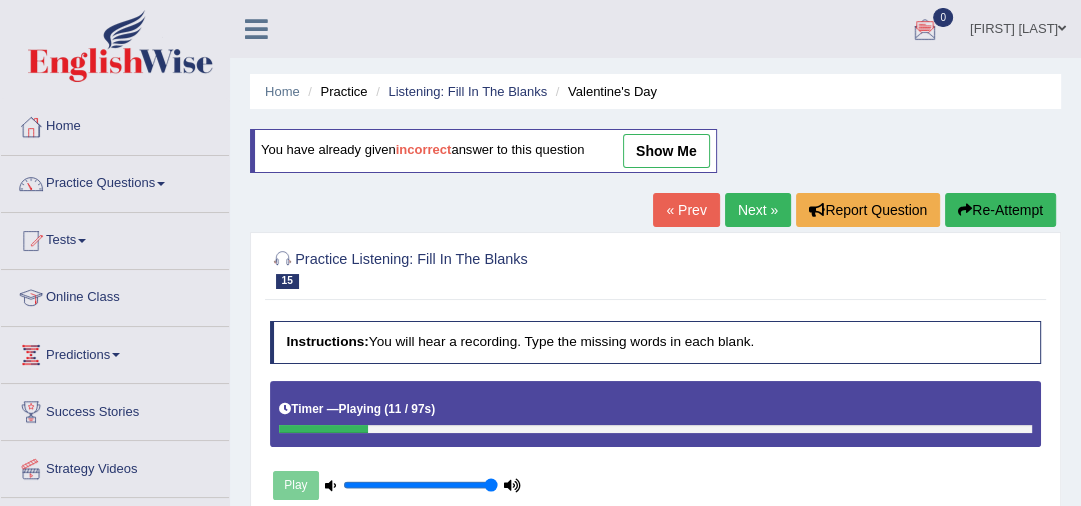click on "Re-Attempt" at bounding box center [1000, 210] 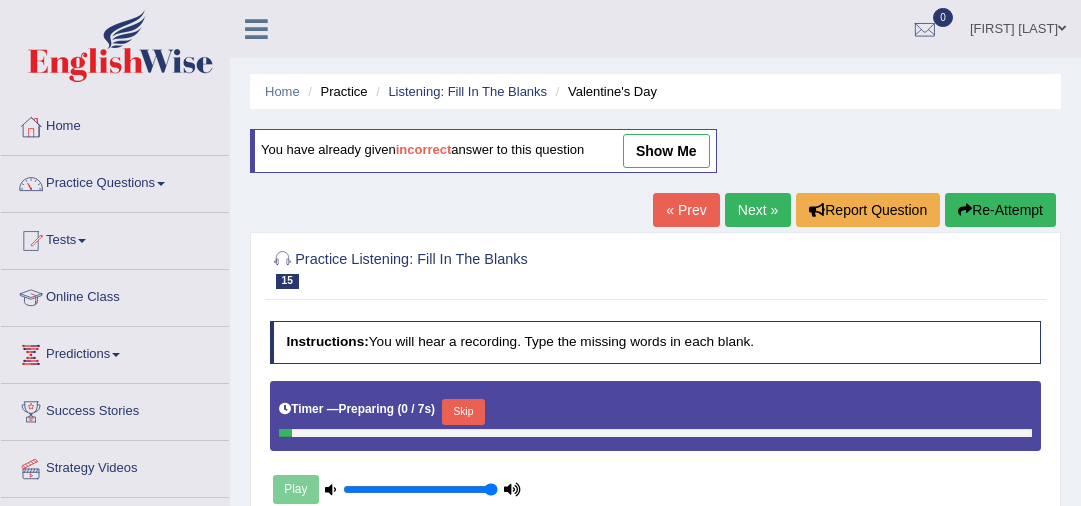scroll, scrollTop: 0, scrollLeft: 0, axis: both 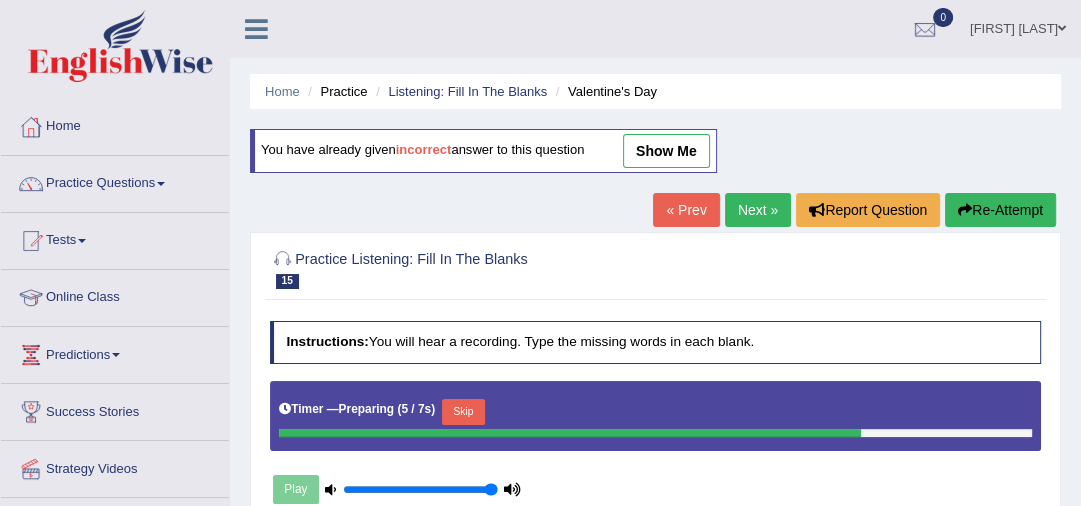 click on "Re-Attempt" at bounding box center [1000, 210] 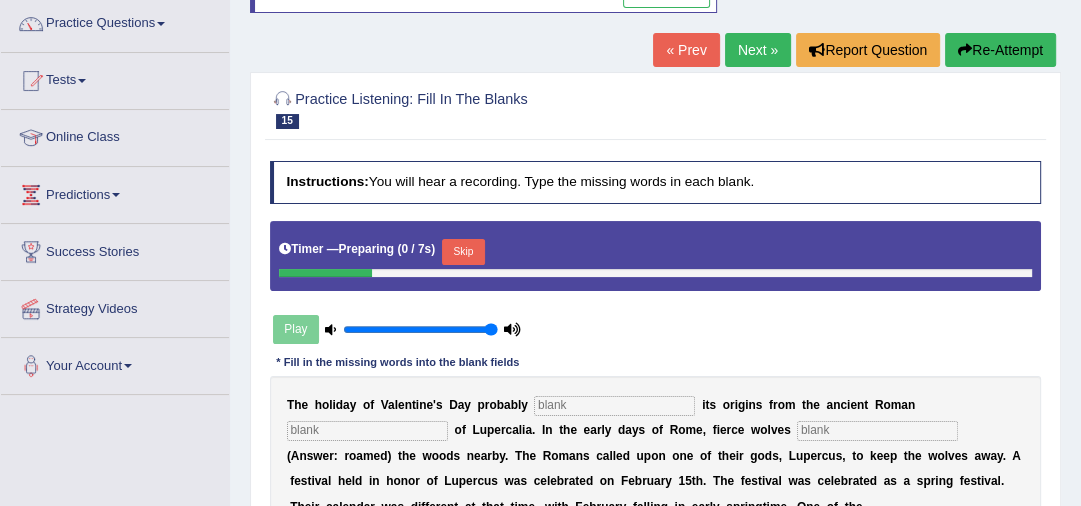 scroll, scrollTop: 240, scrollLeft: 0, axis: vertical 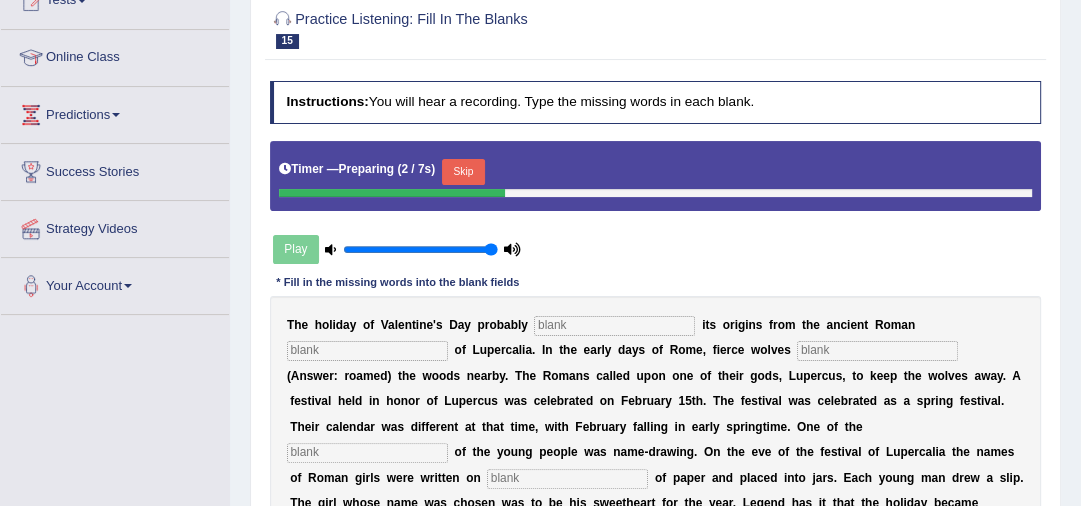 click at bounding box center [614, 326] 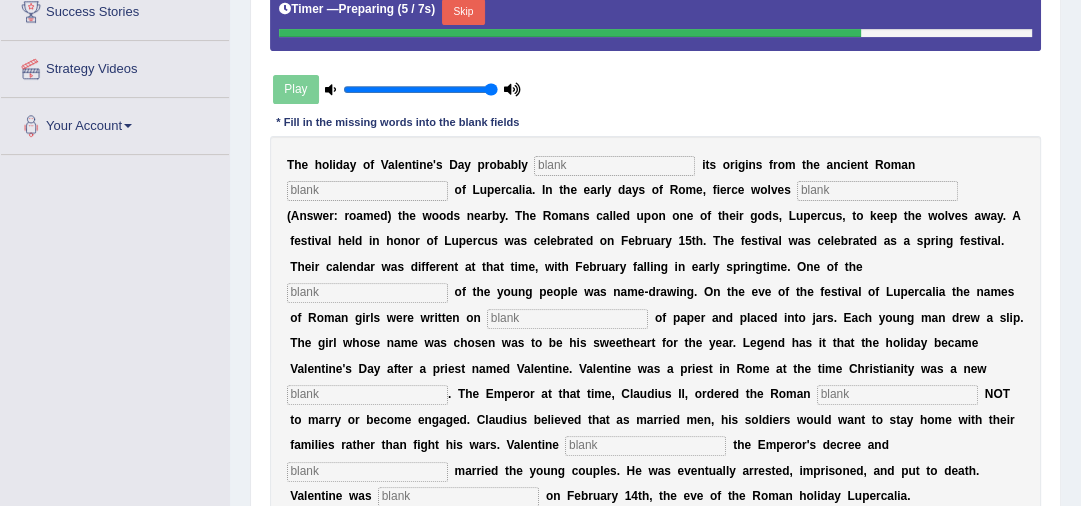 scroll, scrollTop: 480, scrollLeft: 0, axis: vertical 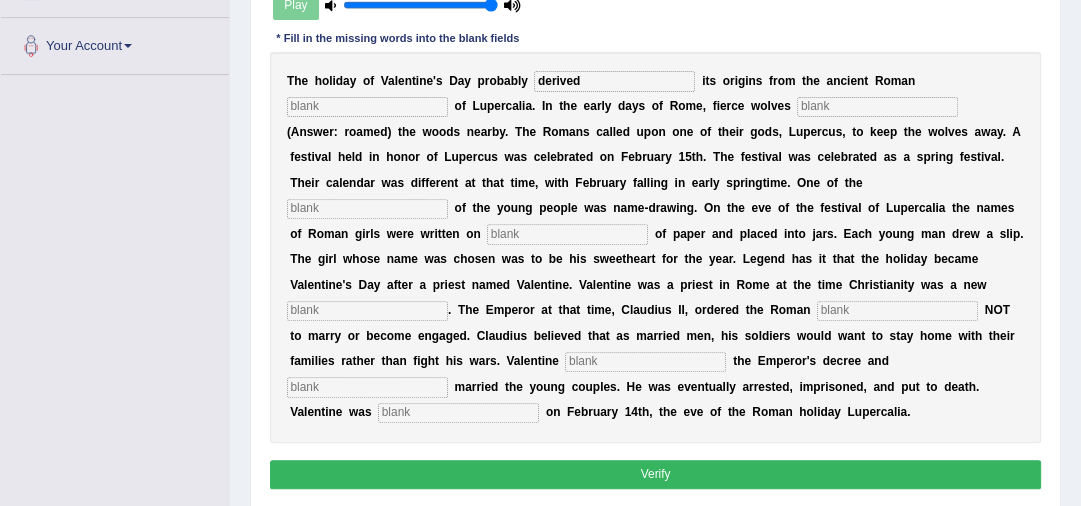 type on "derived" 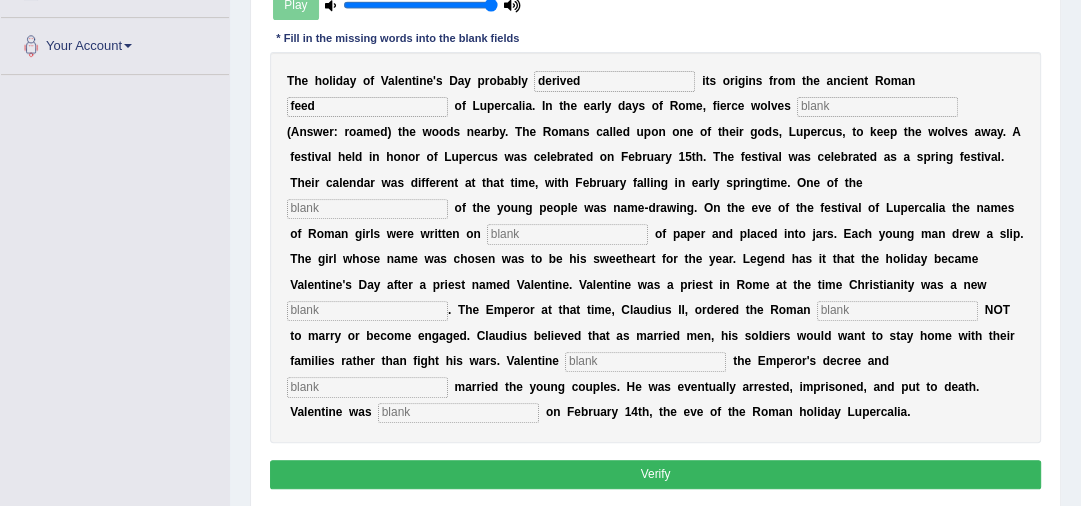 type on "feed" 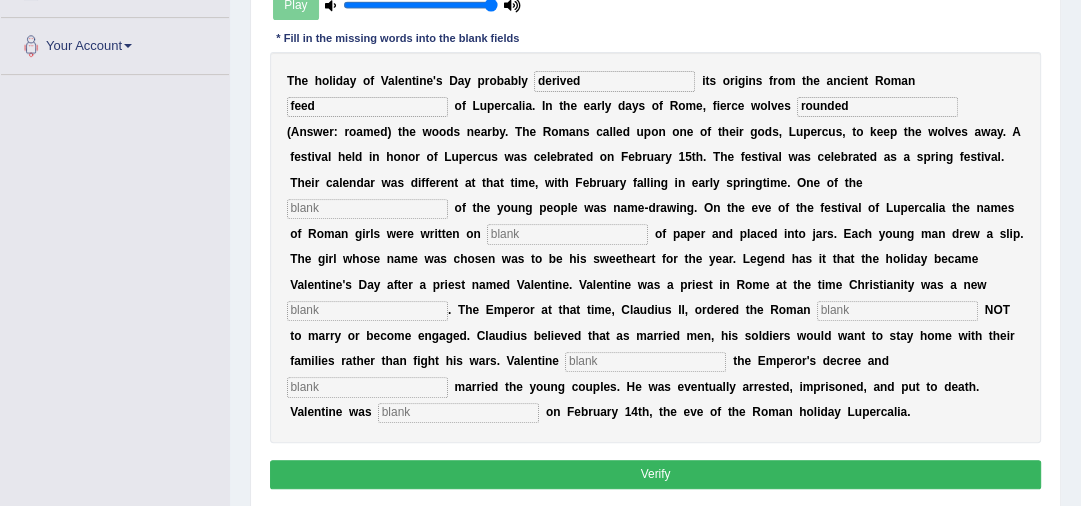 type on "rounded" 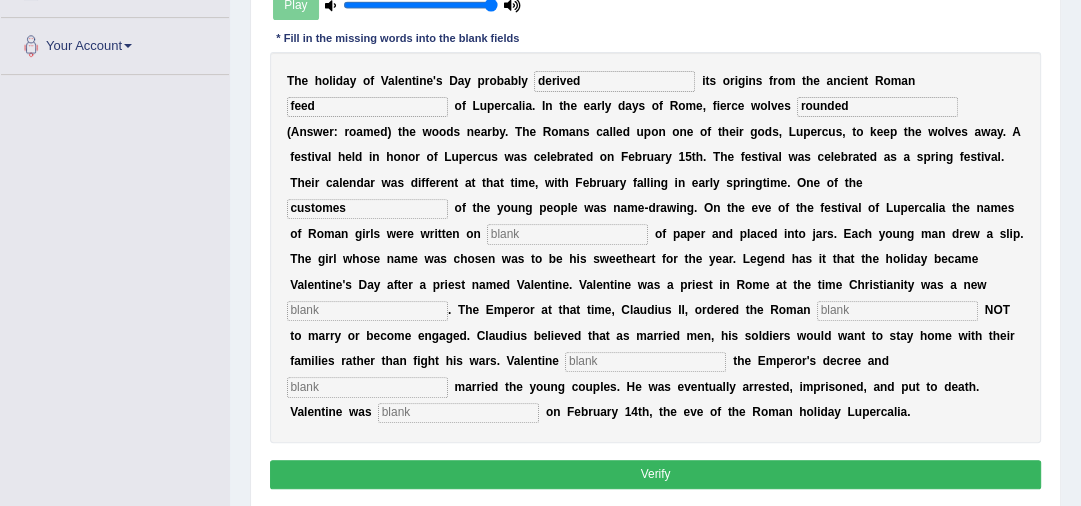 type on "customes" 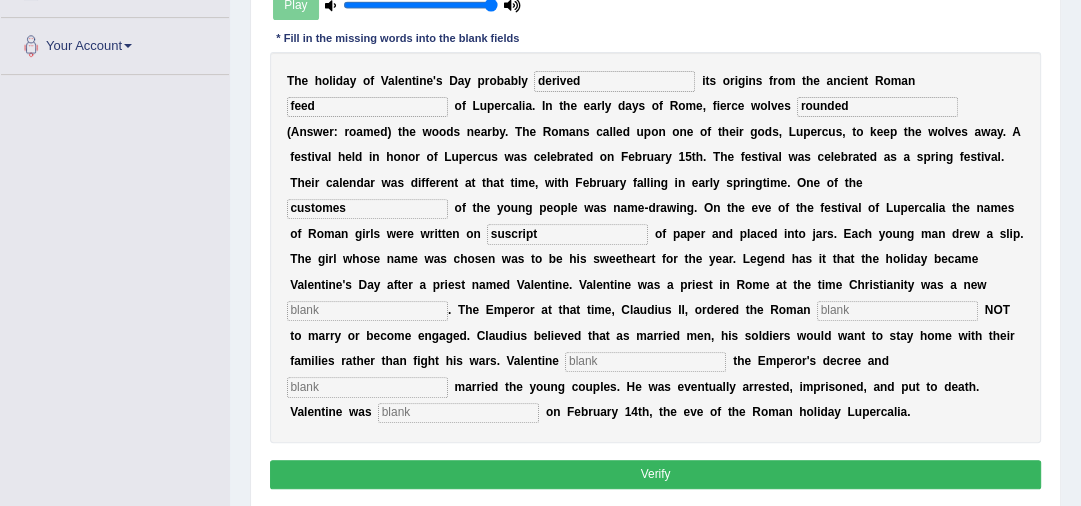 type on "suscript" 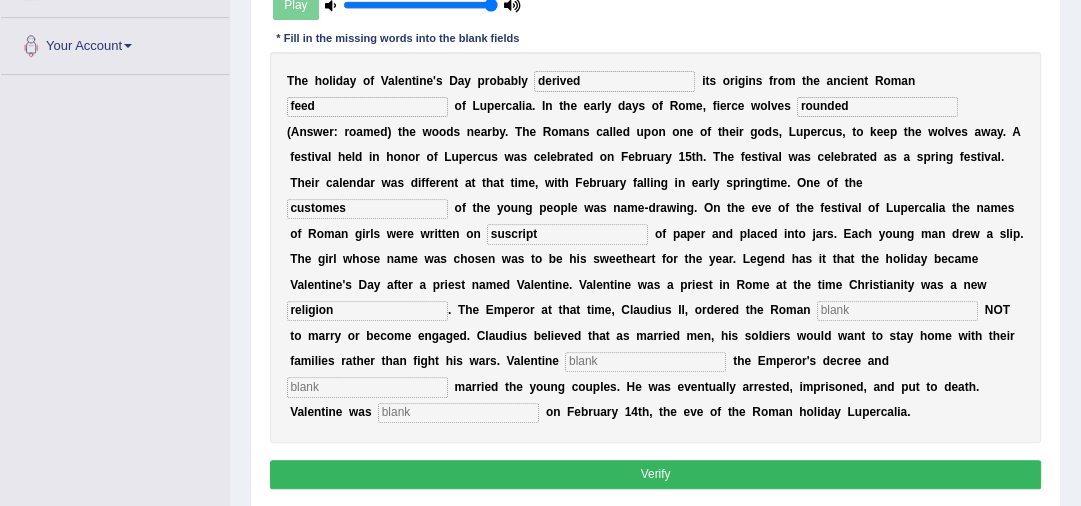 type on "religion" 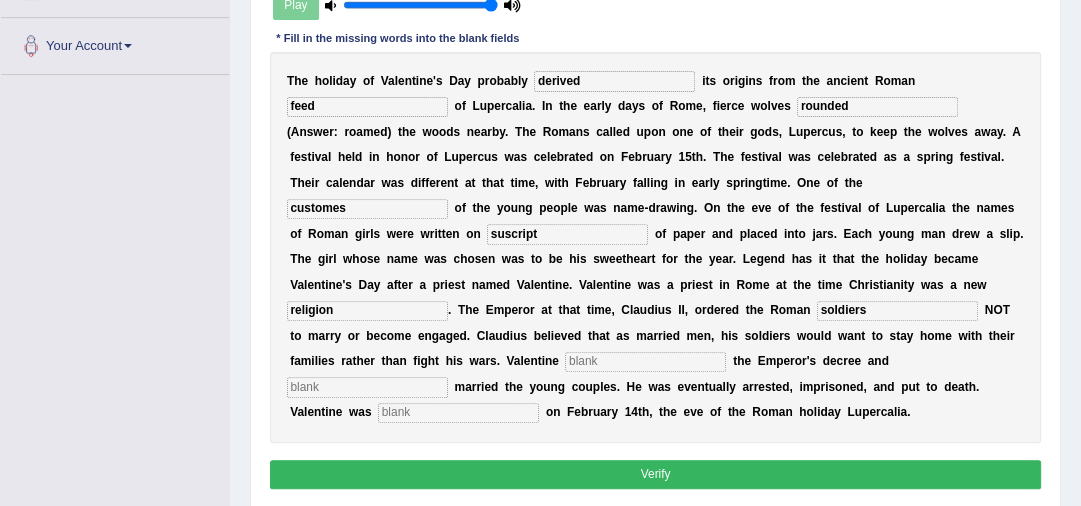 type on "soldiers" 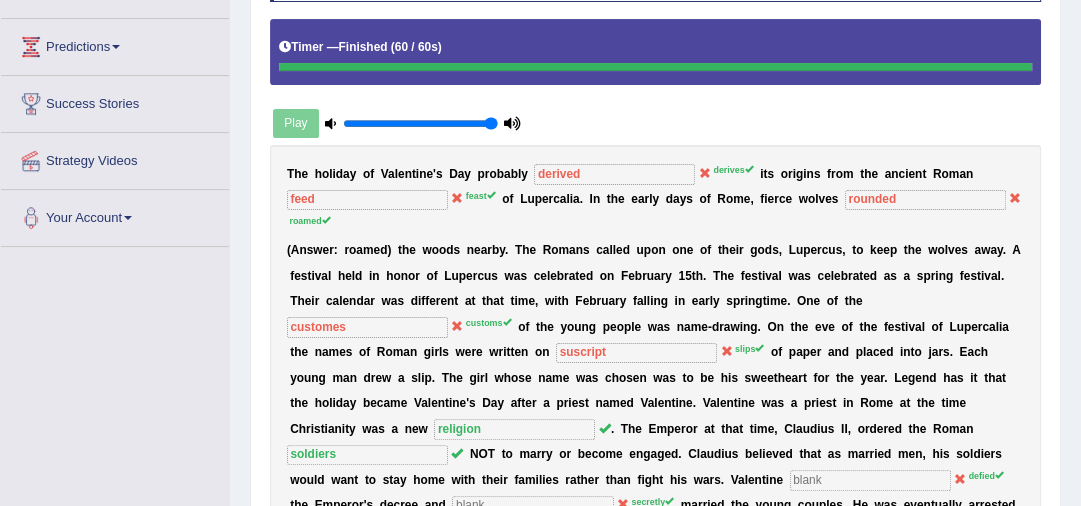 scroll, scrollTop: 160, scrollLeft: 0, axis: vertical 